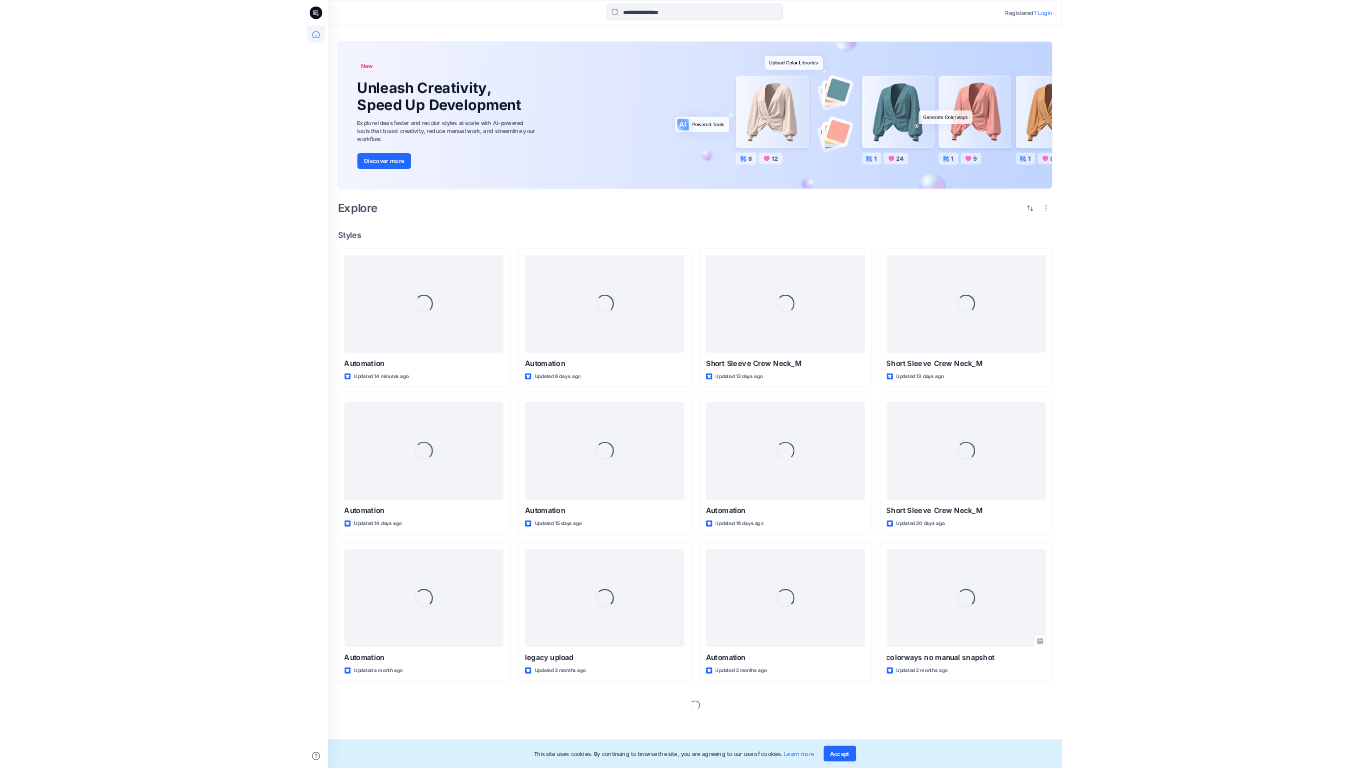 scroll, scrollTop: 0, scrollLeft: 0, axis: both 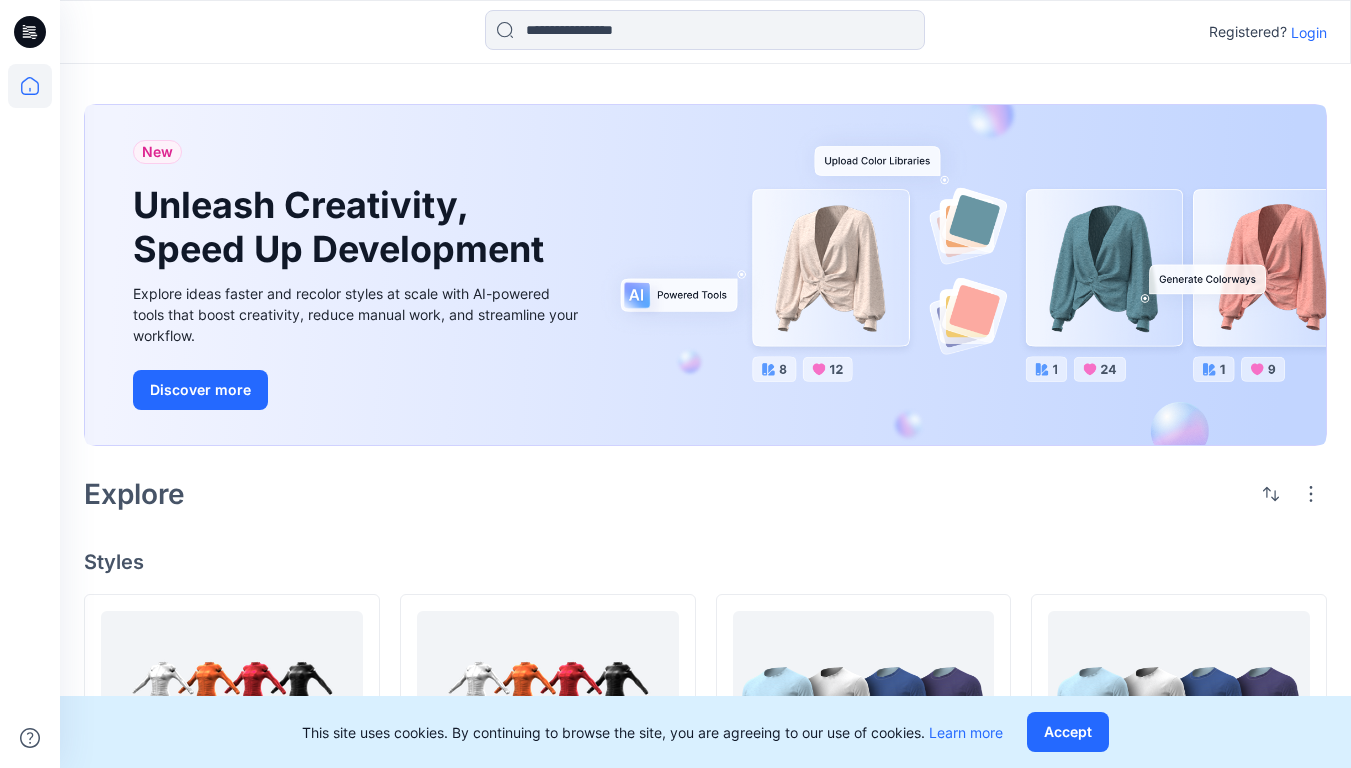 click on "Login" at bounding box center (1309, 32) 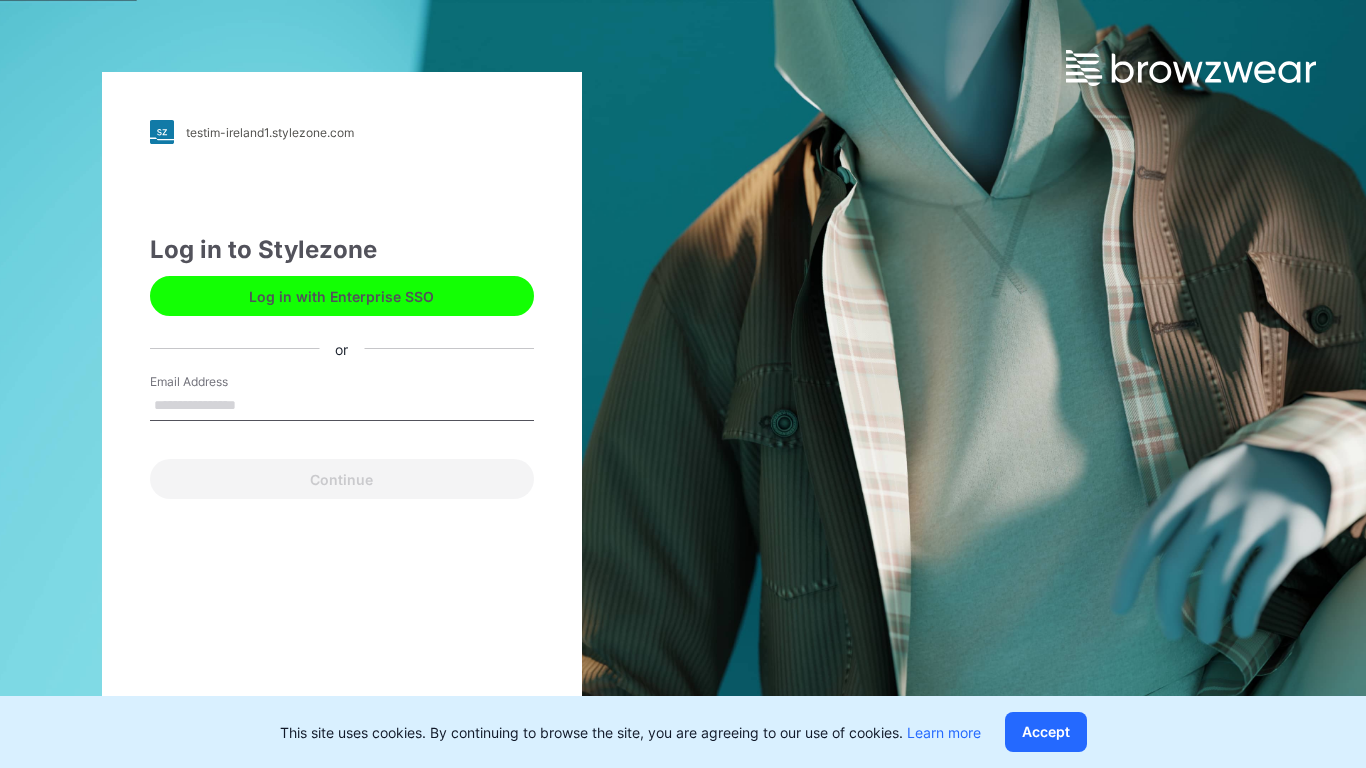 click on "Email Address" at bounding box center [342, 406] 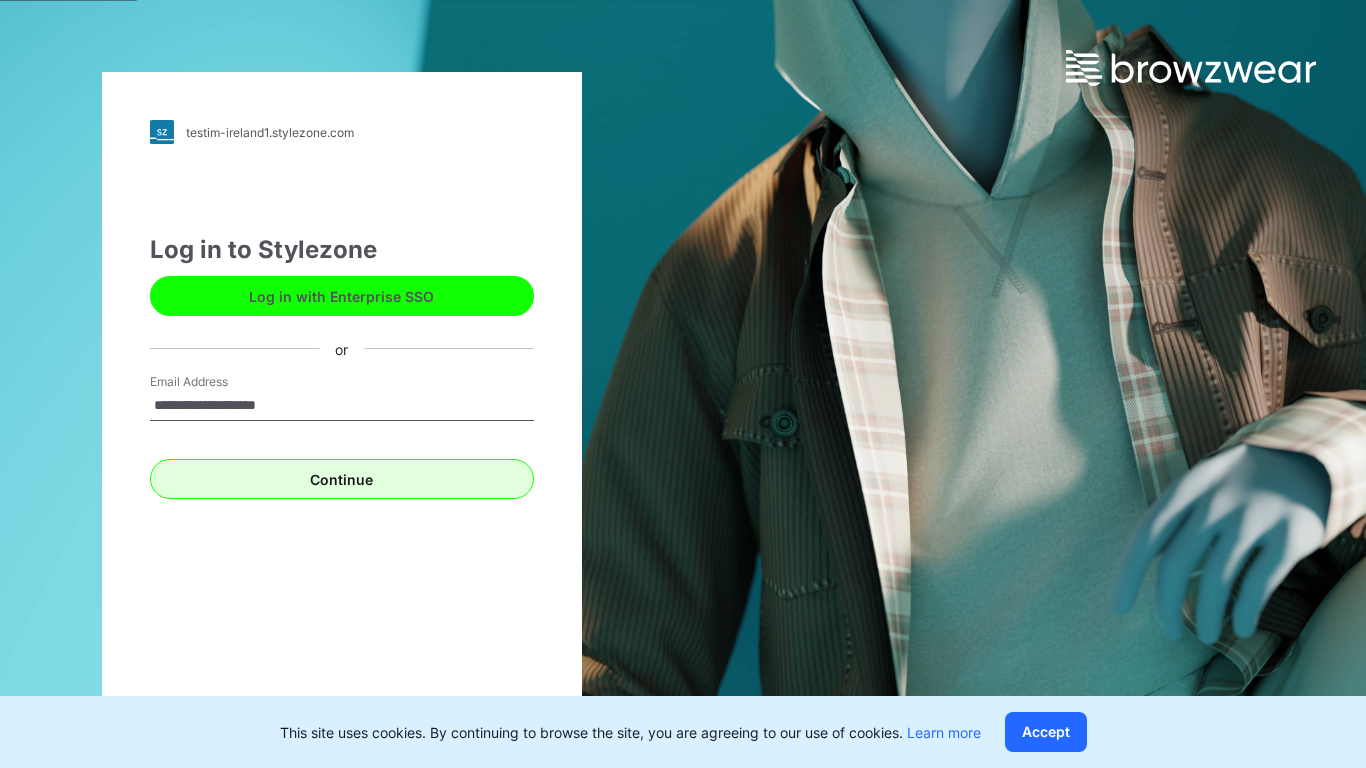 type on "**********" 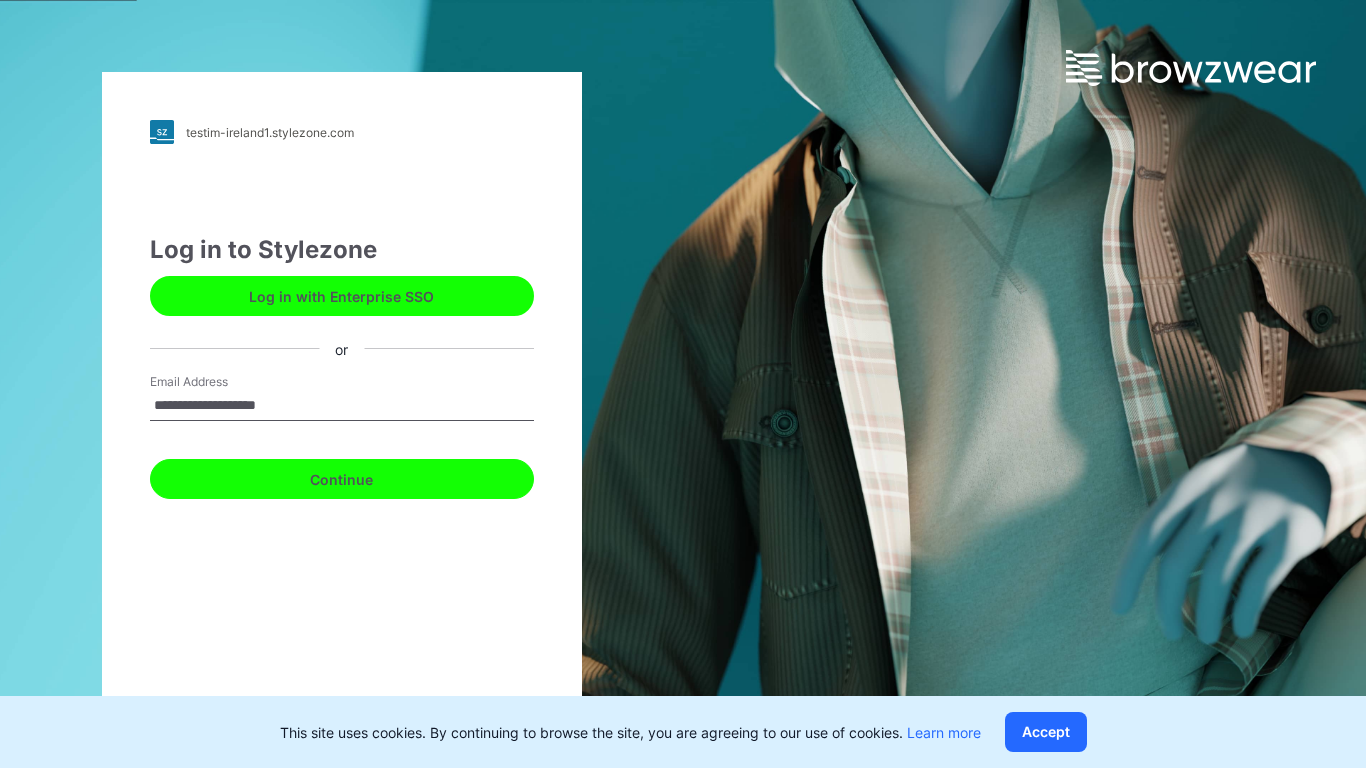 click on "Continue" at bounding box center [342, 479] 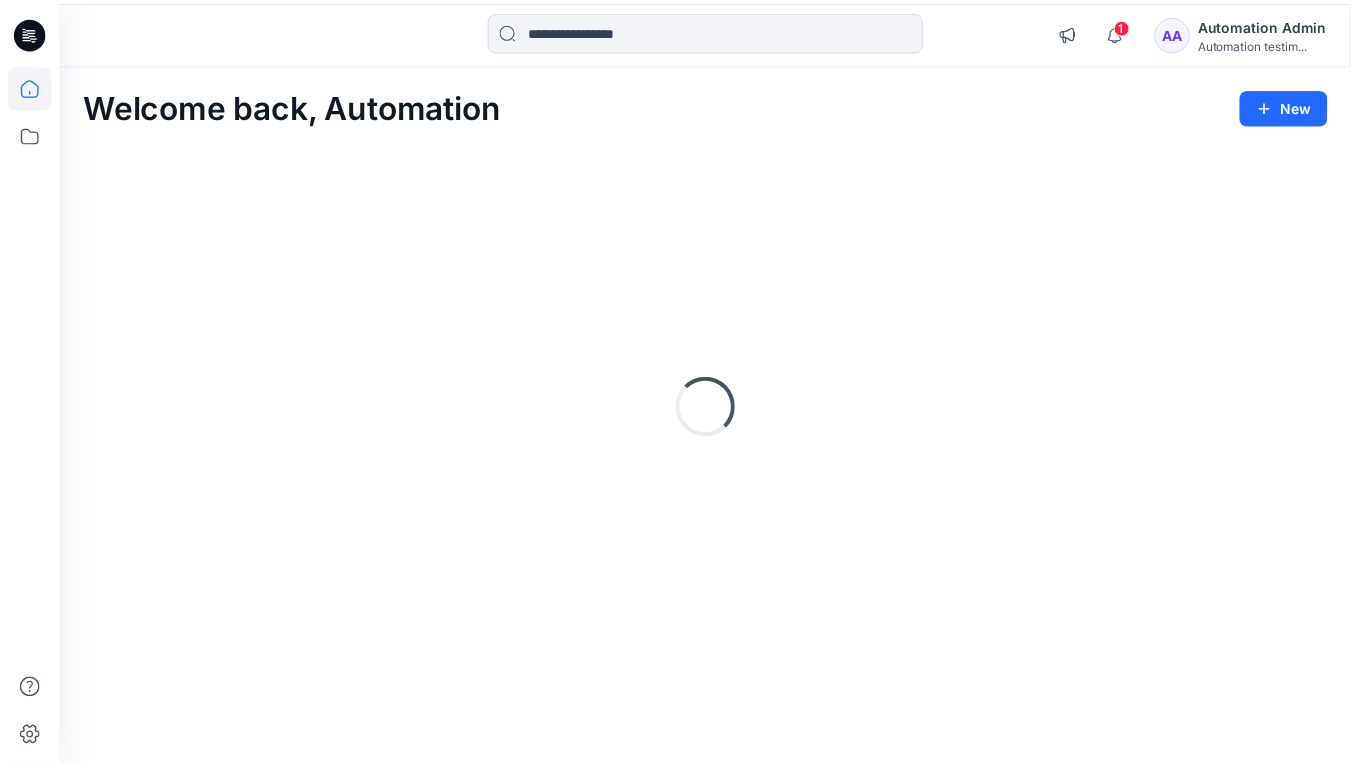 scroll, scrollTop: 0, scrollLeft: 0, axis: both 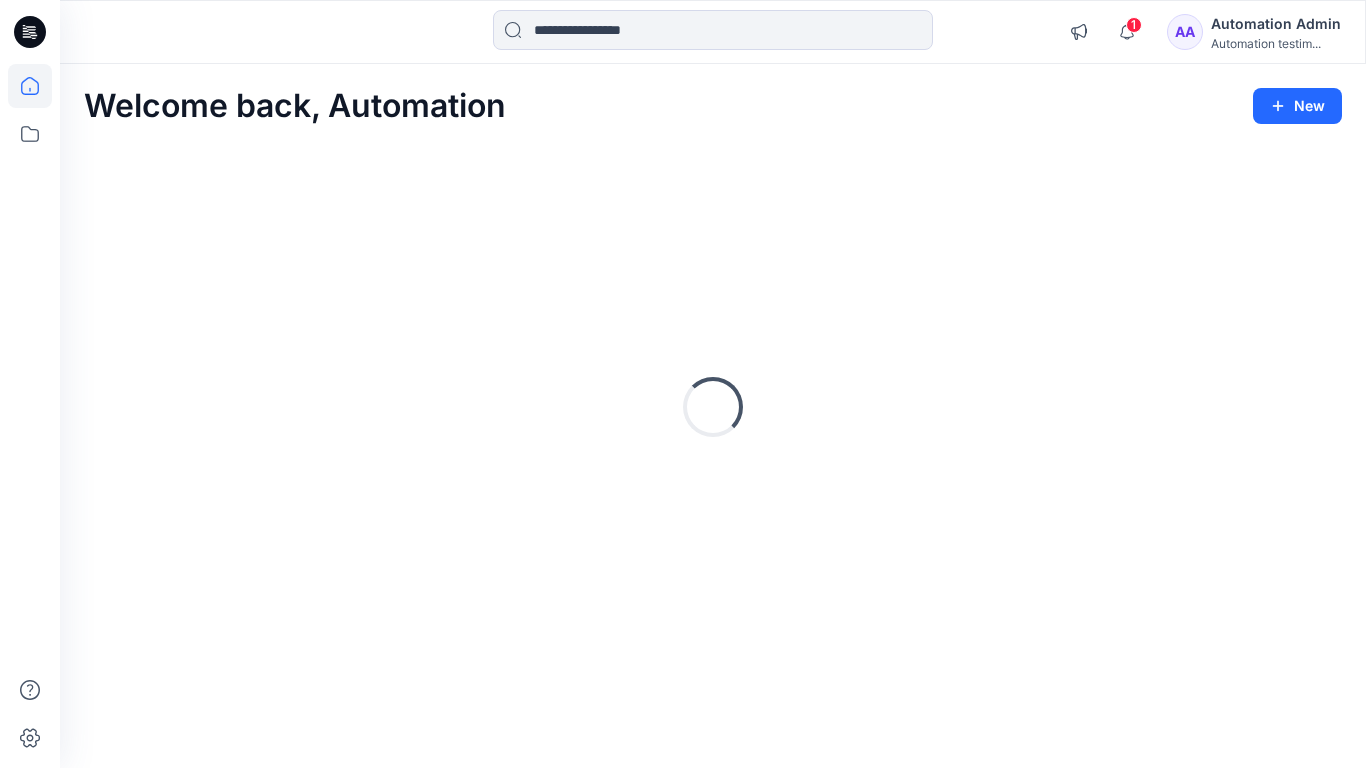 click 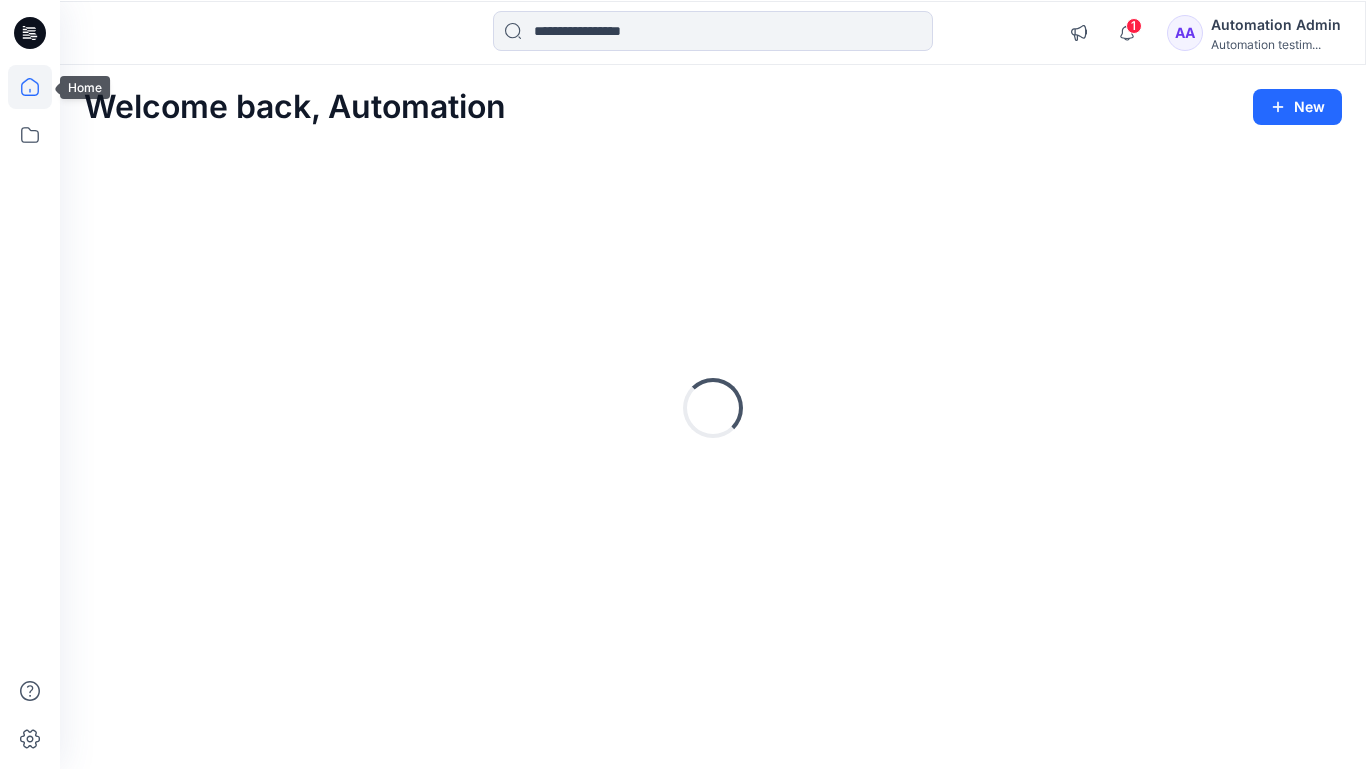 scroll, scrollTop: 0, scrollLeft: 0, axis: both 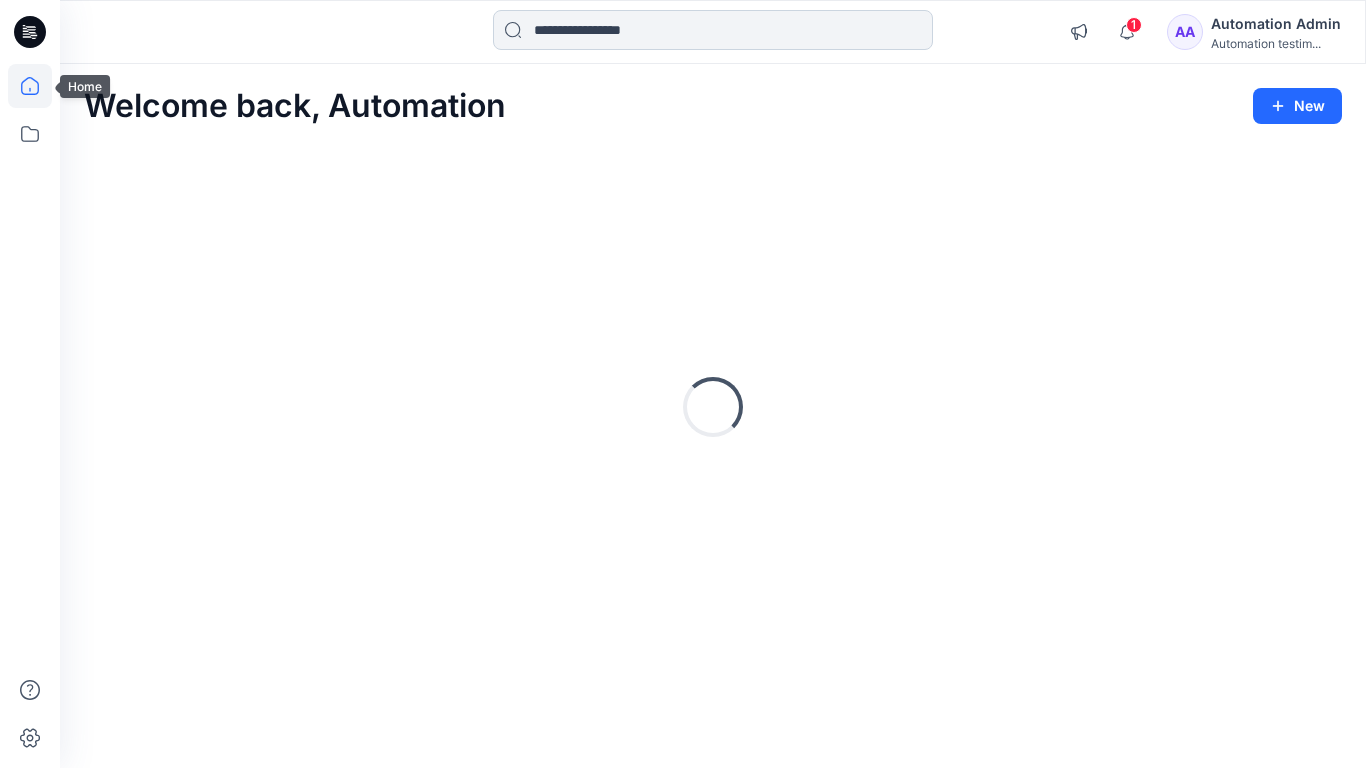 click at bounding box center [713, 30] 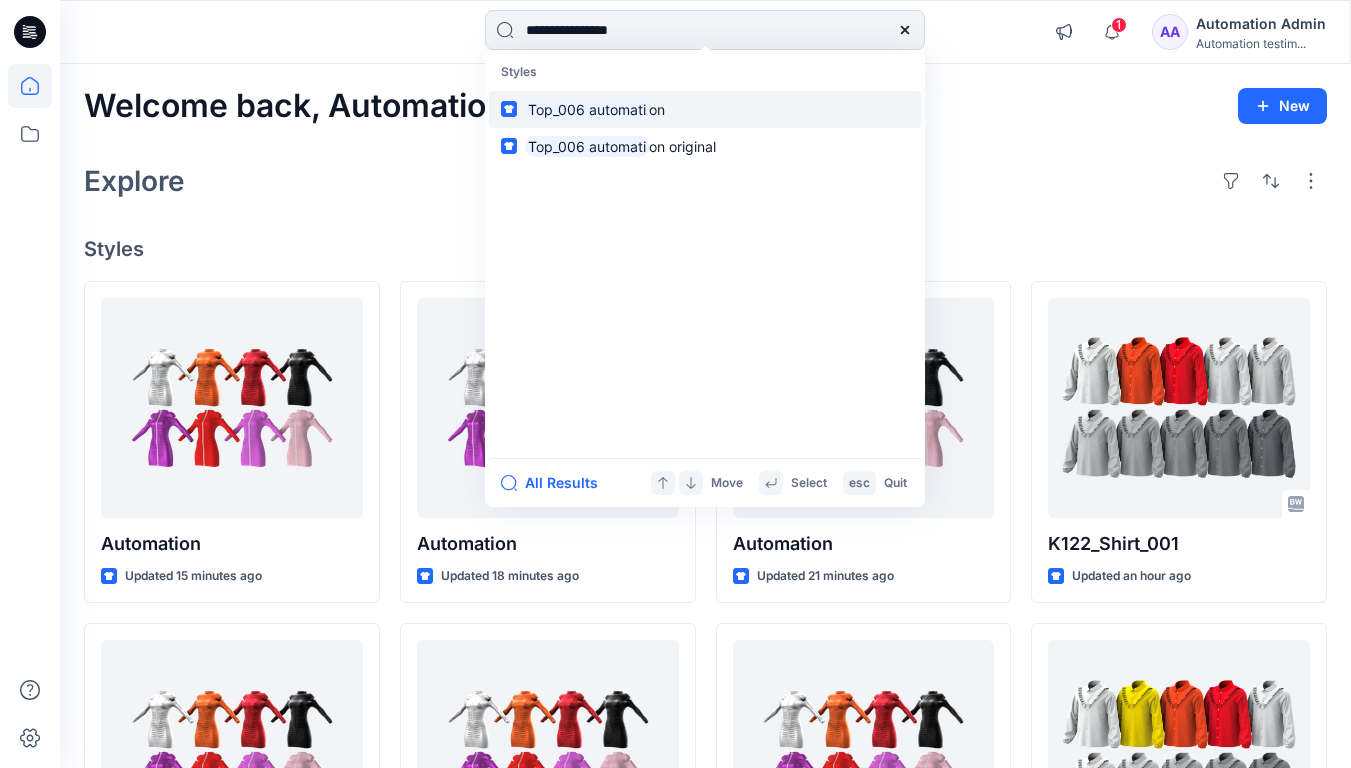 type on "**********" 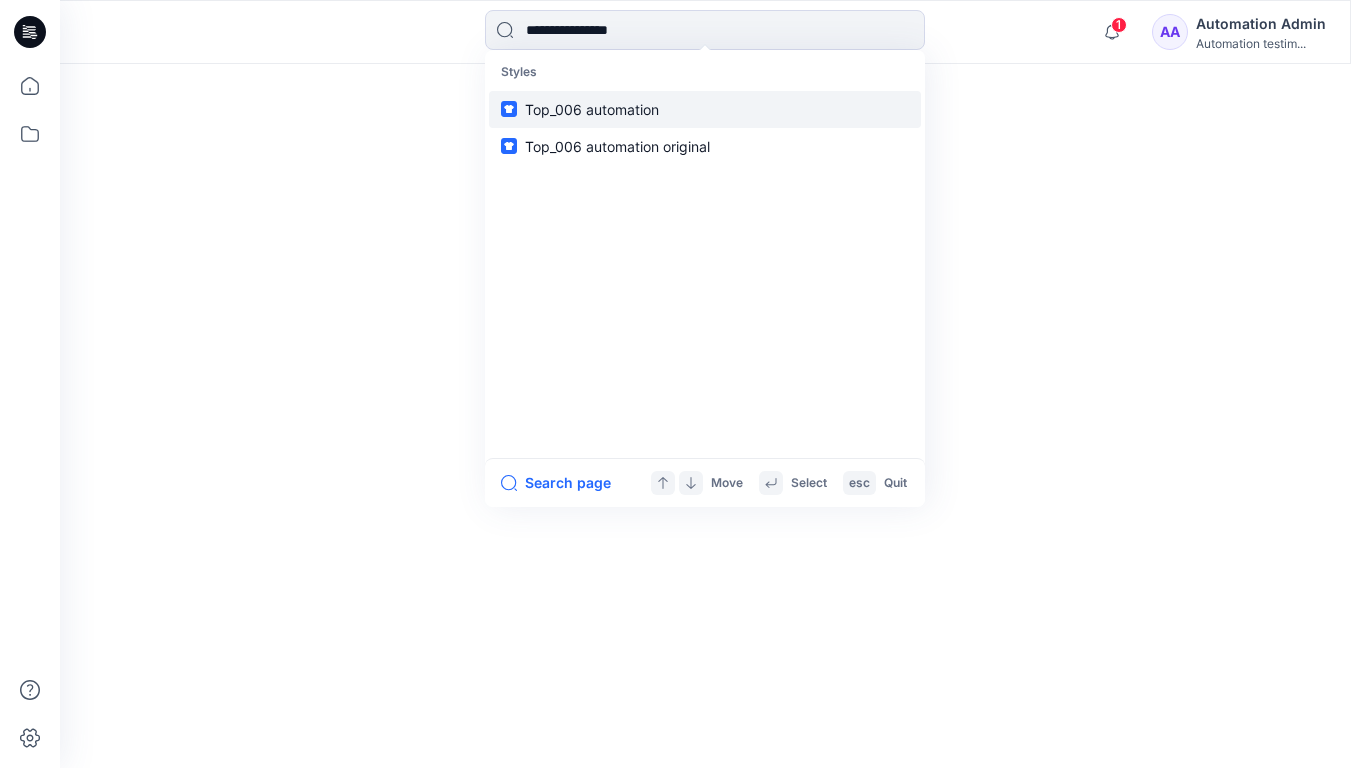 type 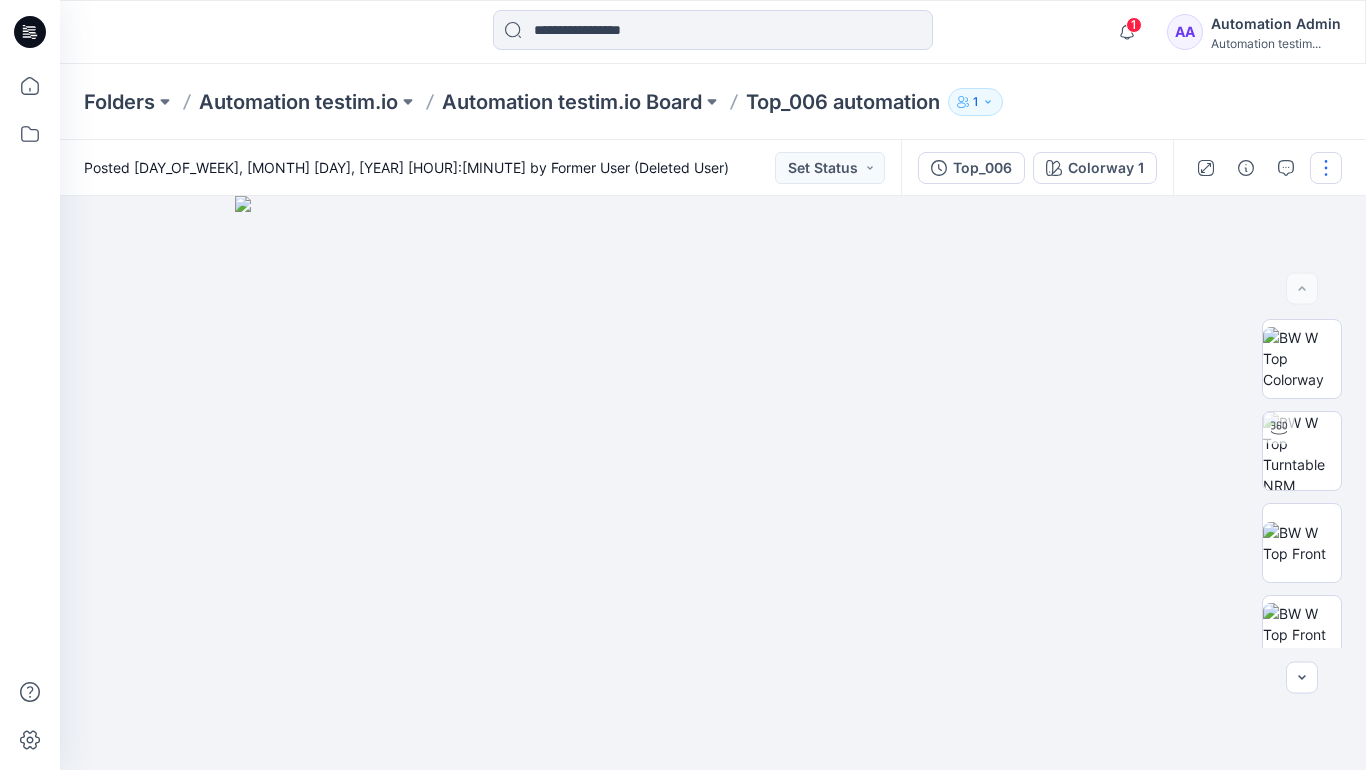 click at bounding box center (1326, 168) 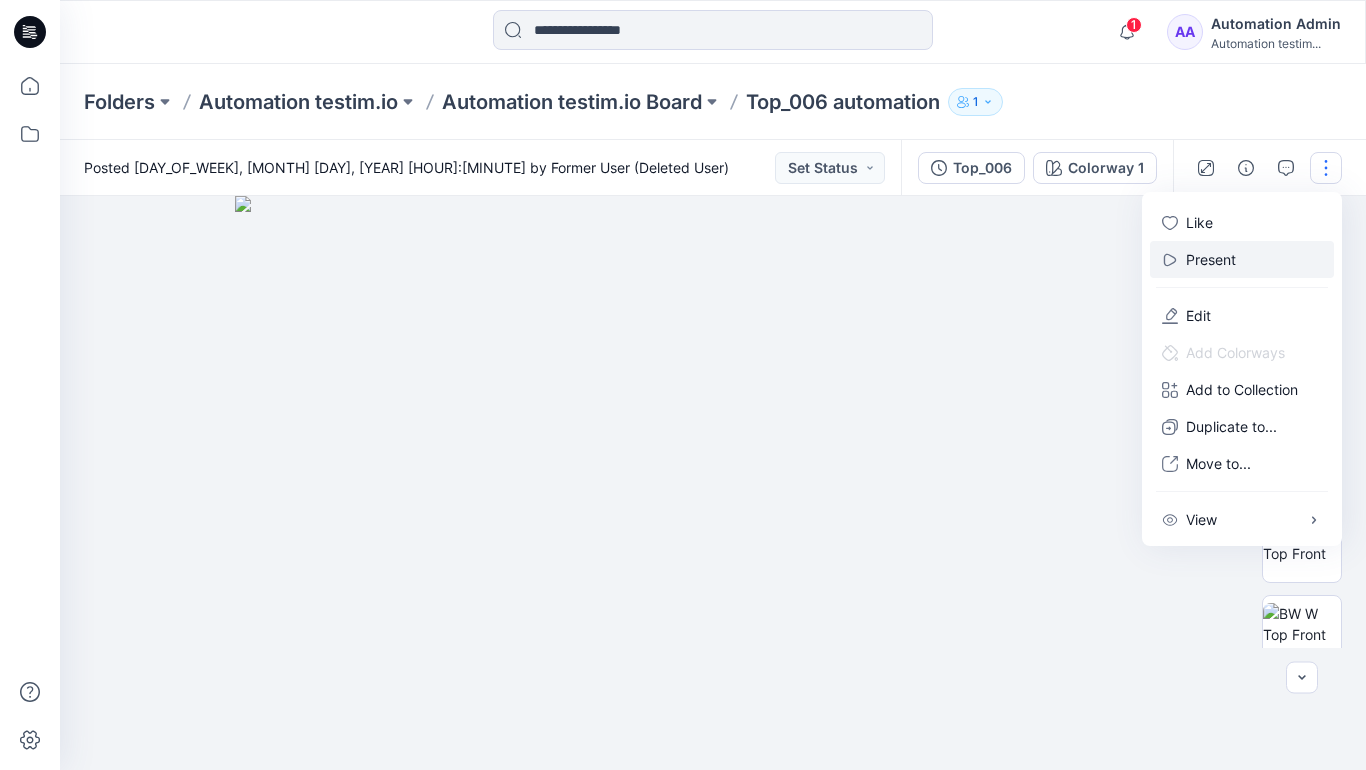 click on "Present" at bounding box center [1211, 259] 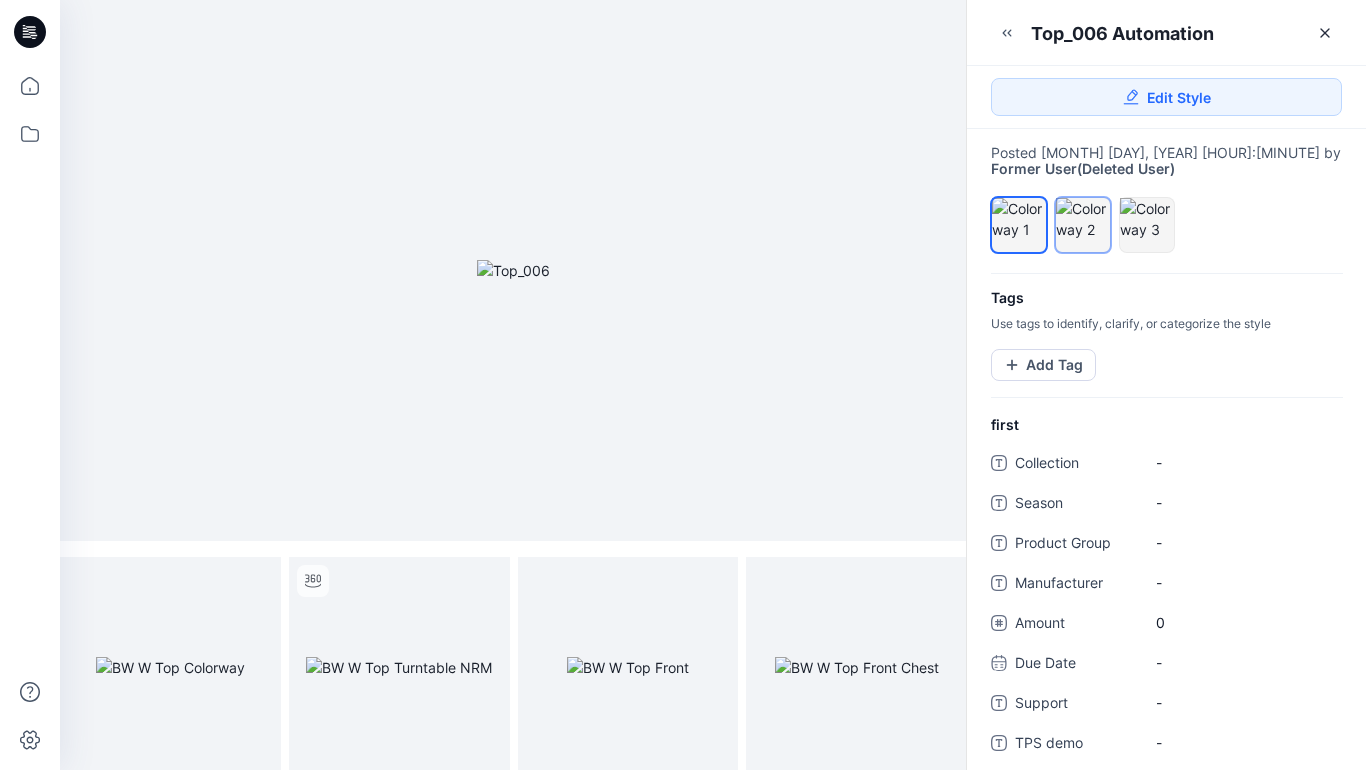 click at bounding box center (1083, 219) 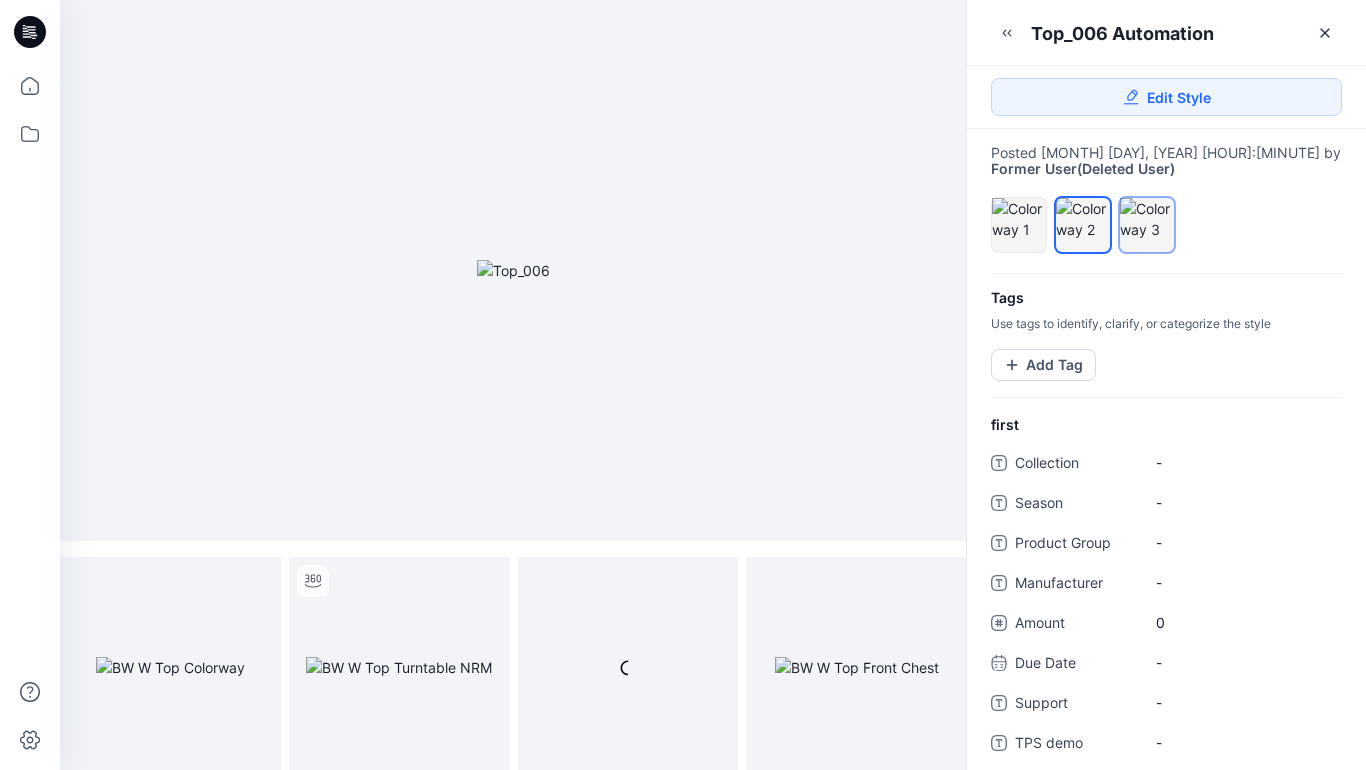 click at bounding box center [1147, 219] 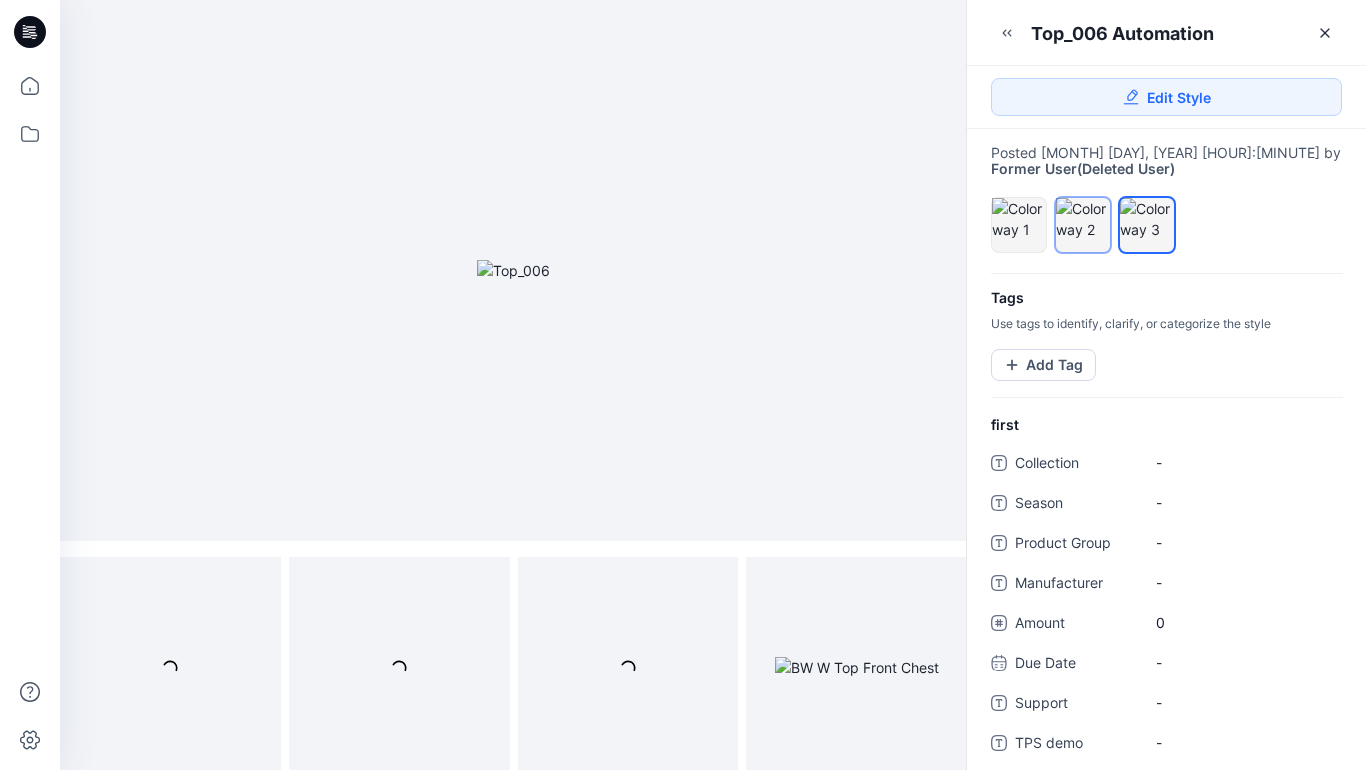 click at bounding box center [1083, 219] 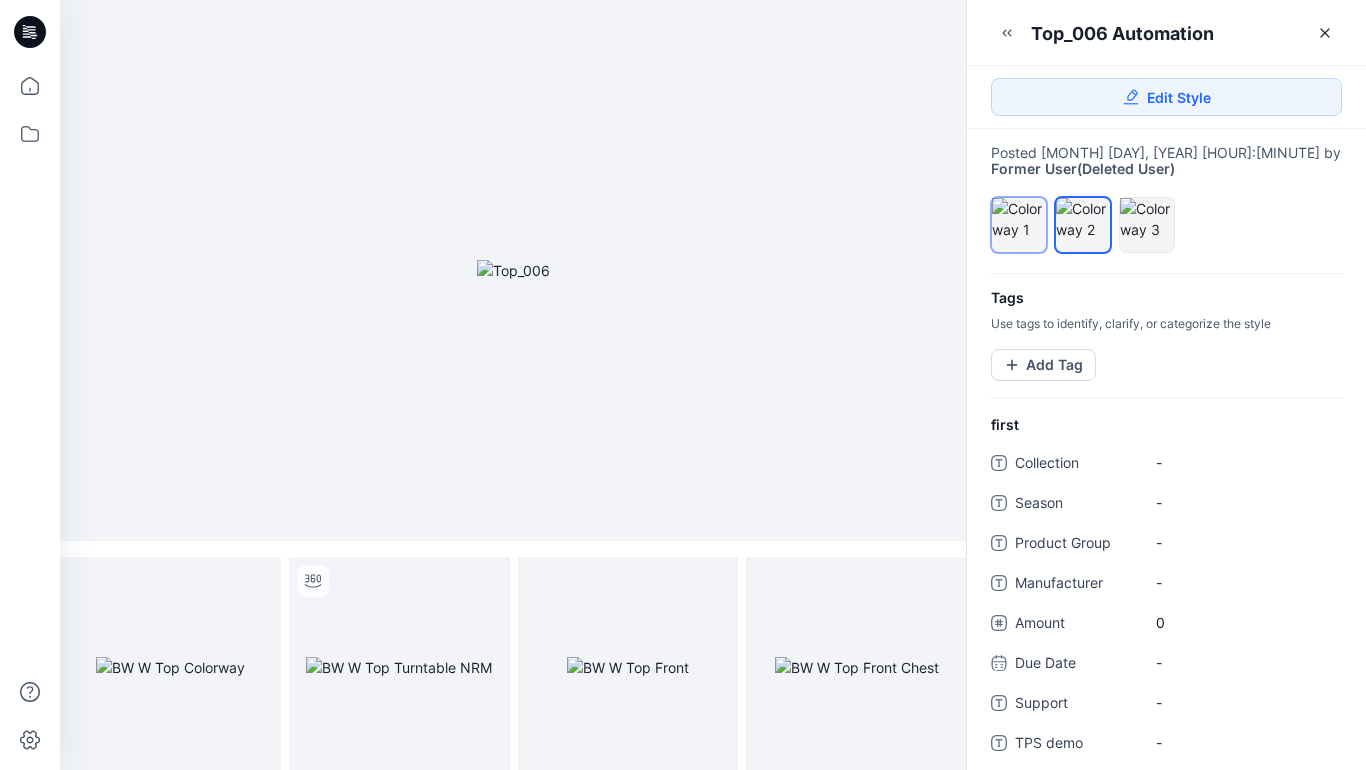 click at bounding box center [1019, 219] 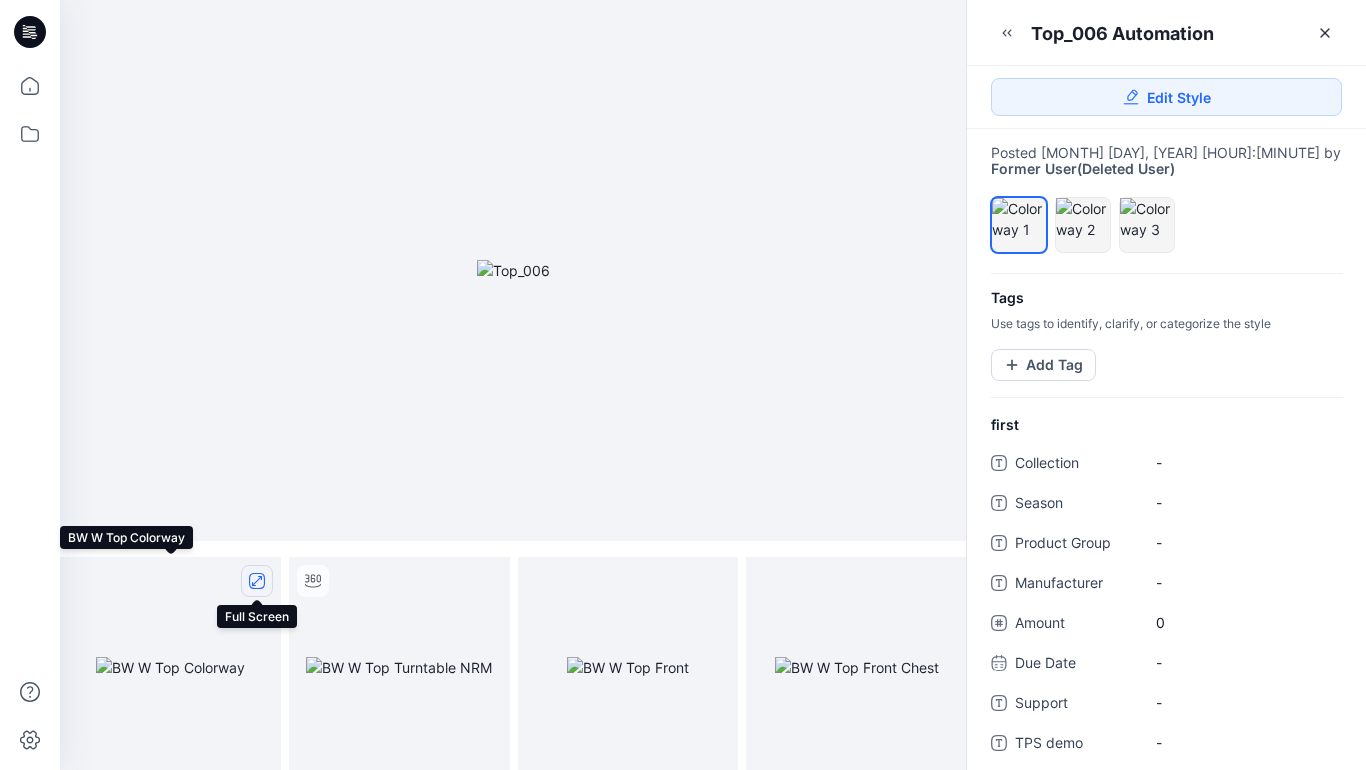 click 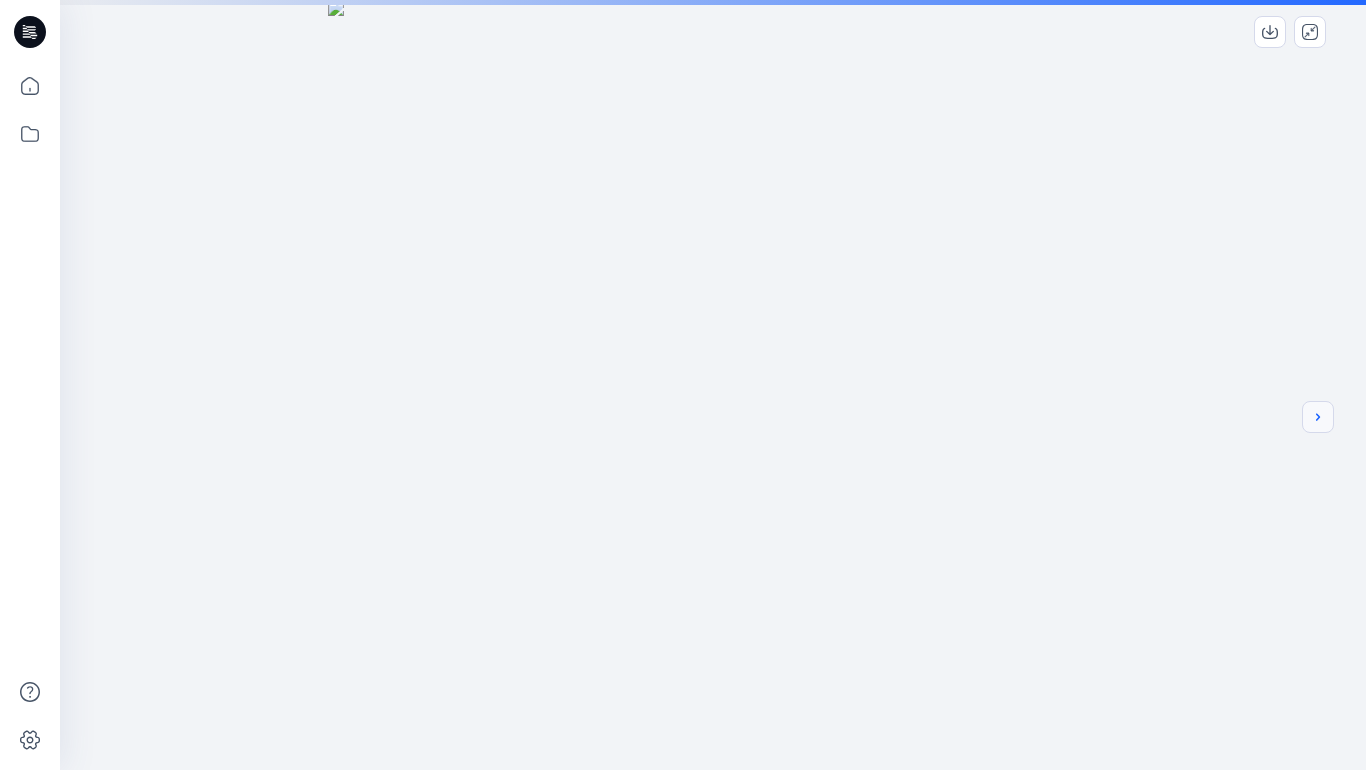 click 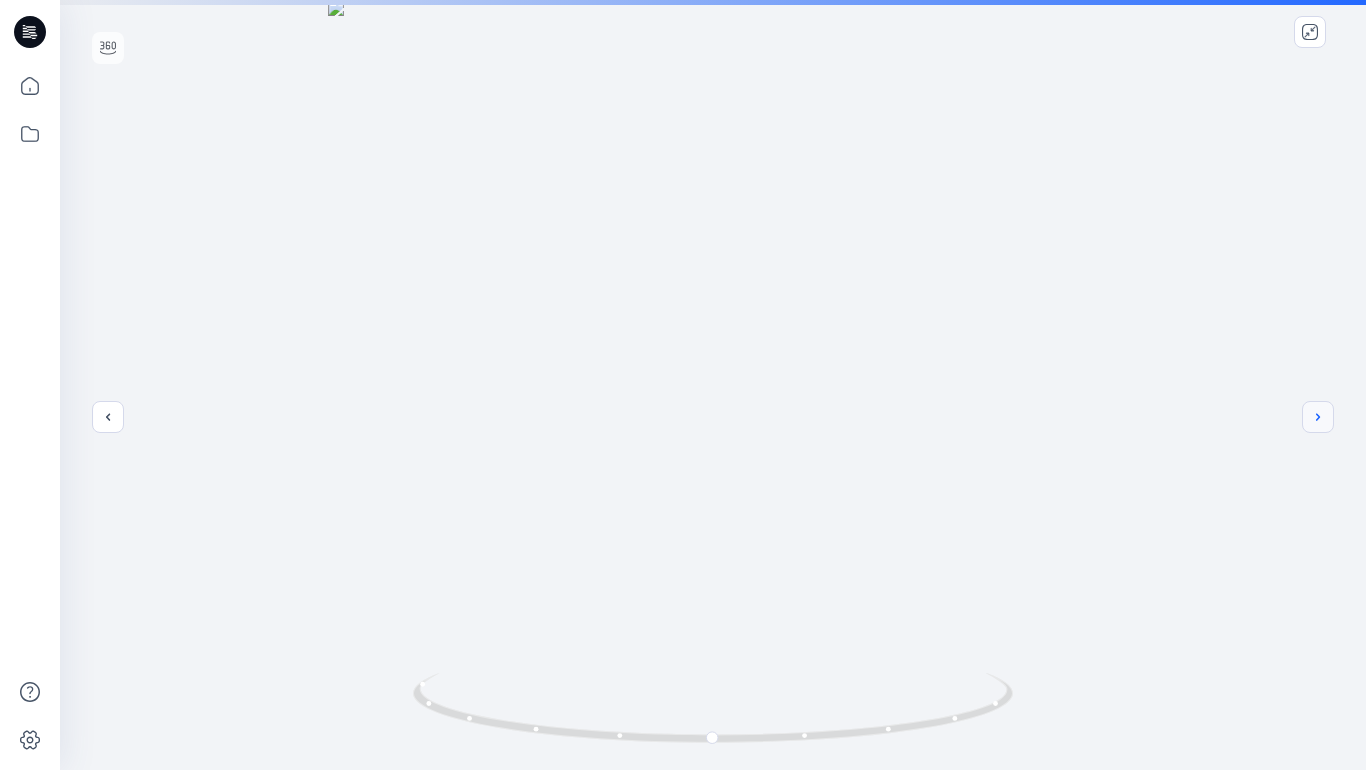 click 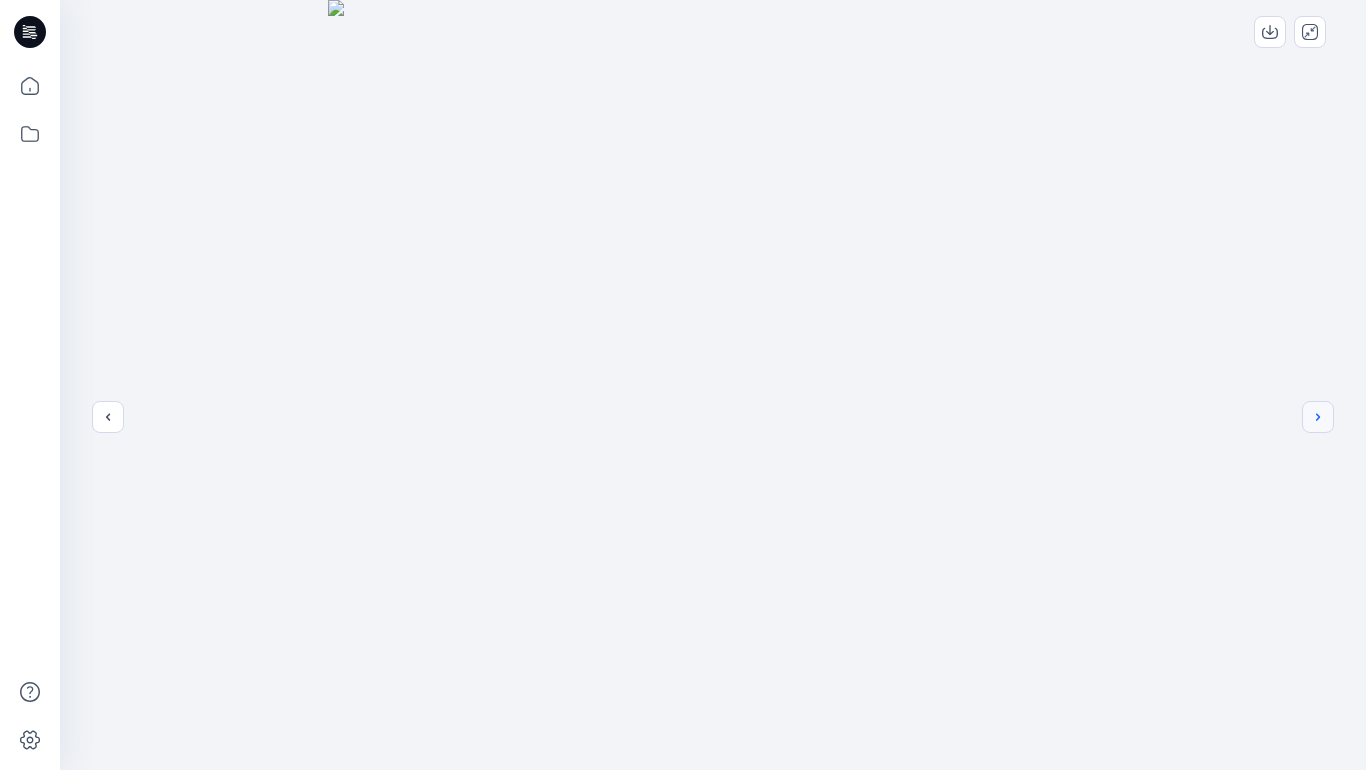 click 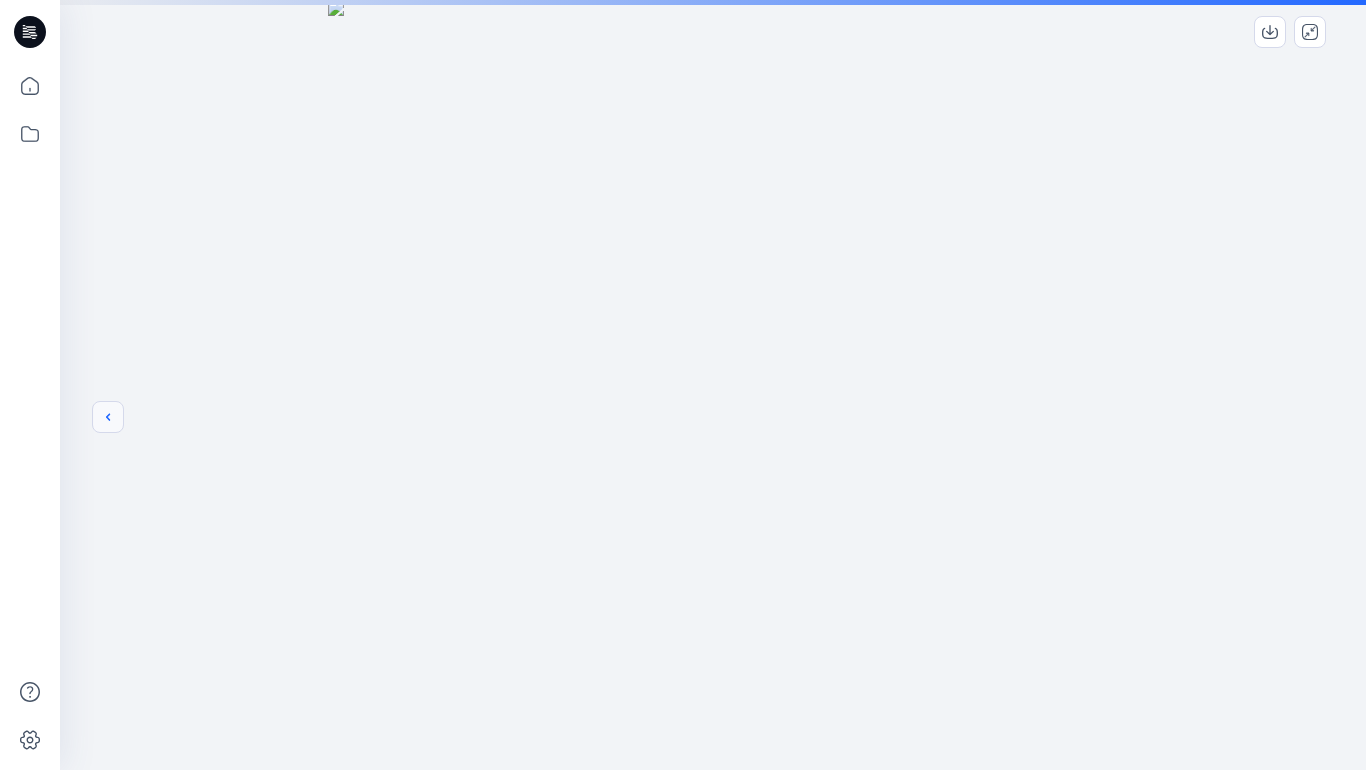 click 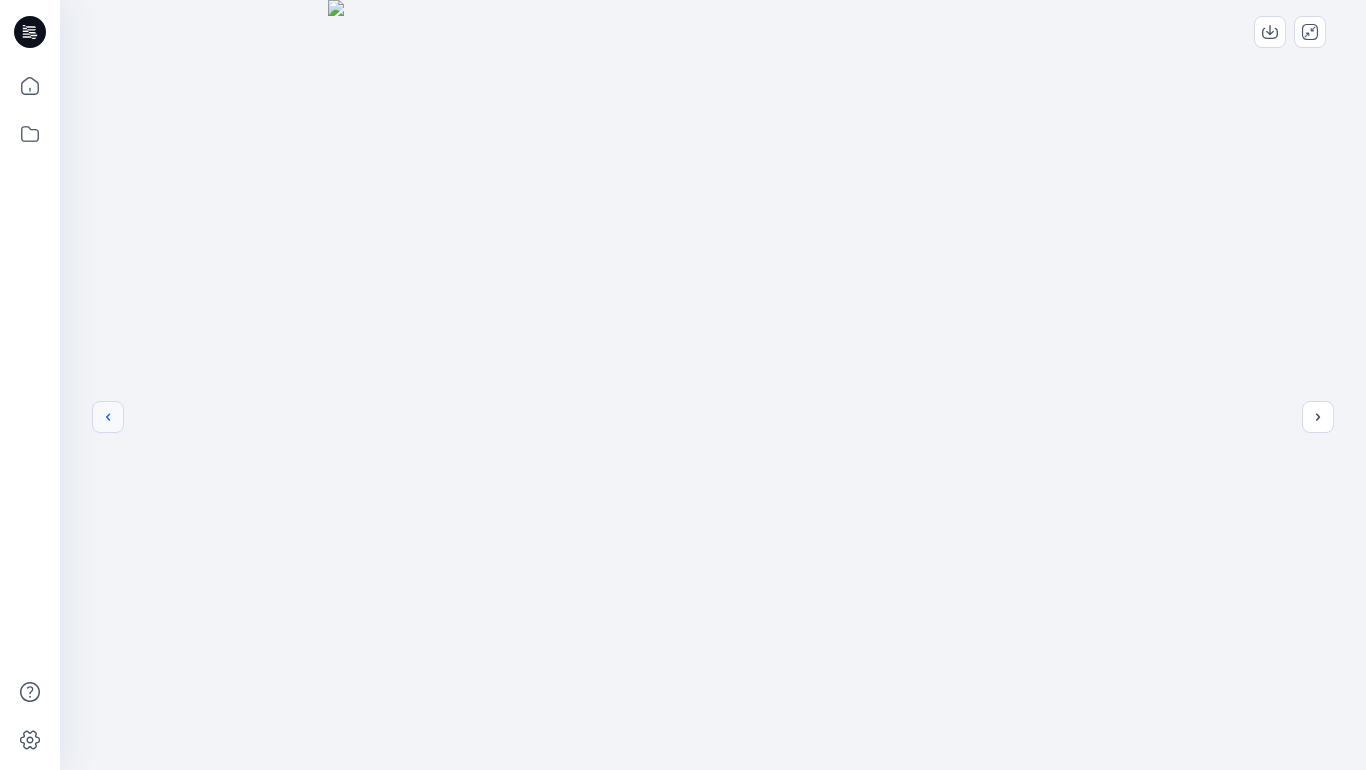 click 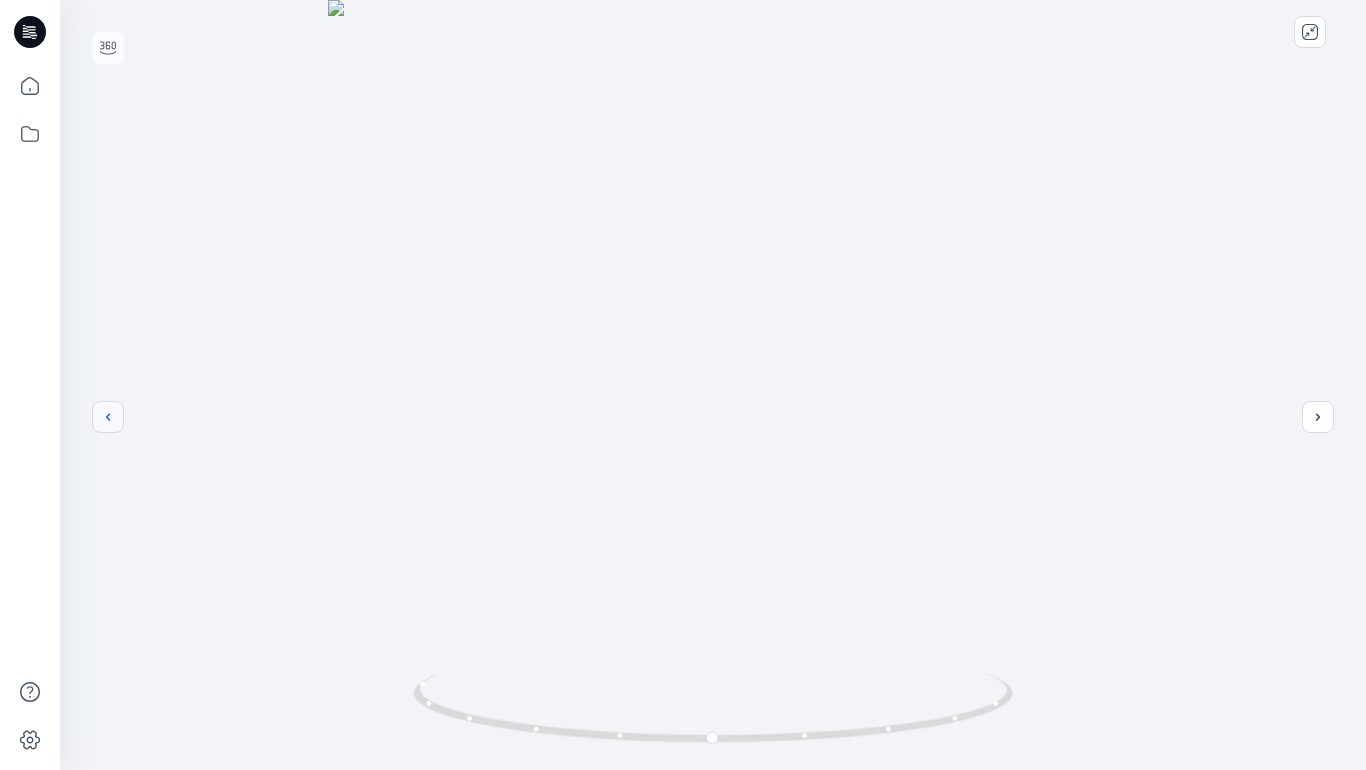 click 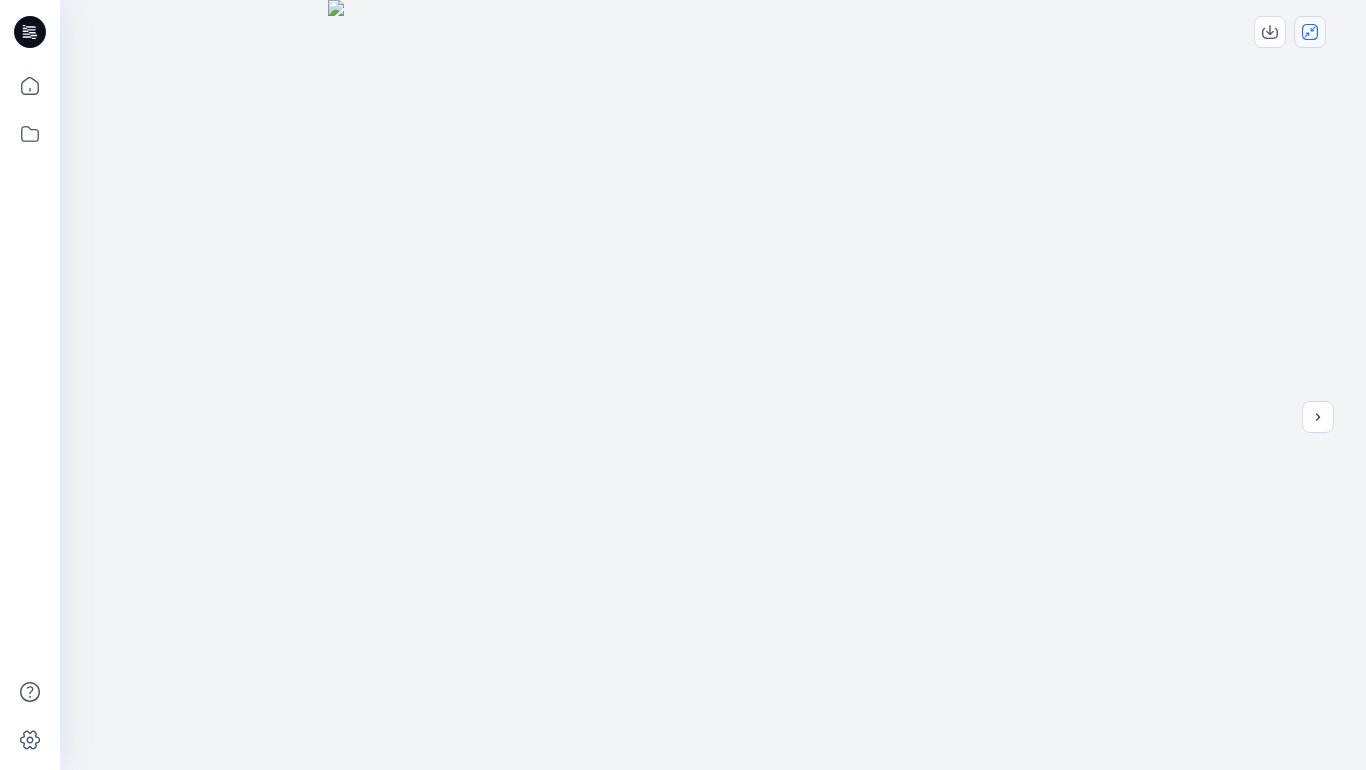 click 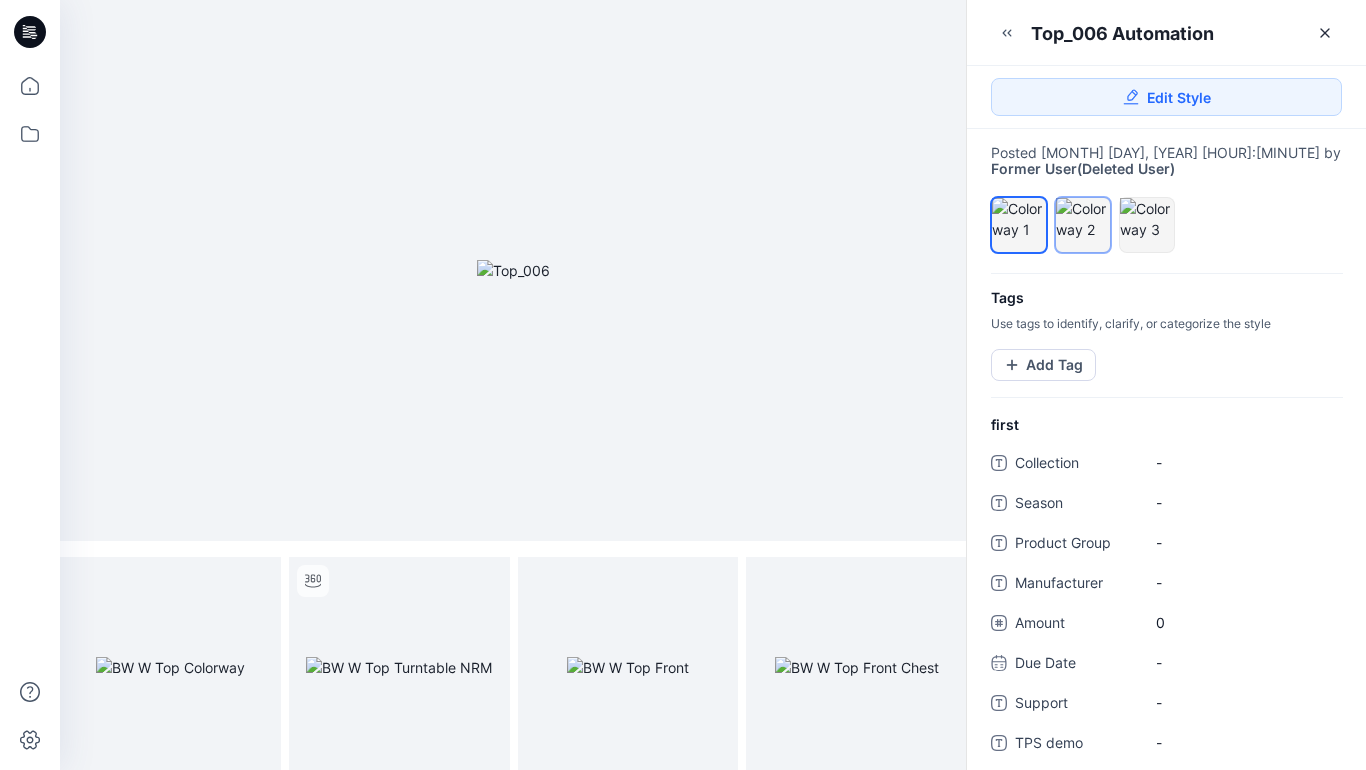 click at bounding box center [1083, 219] 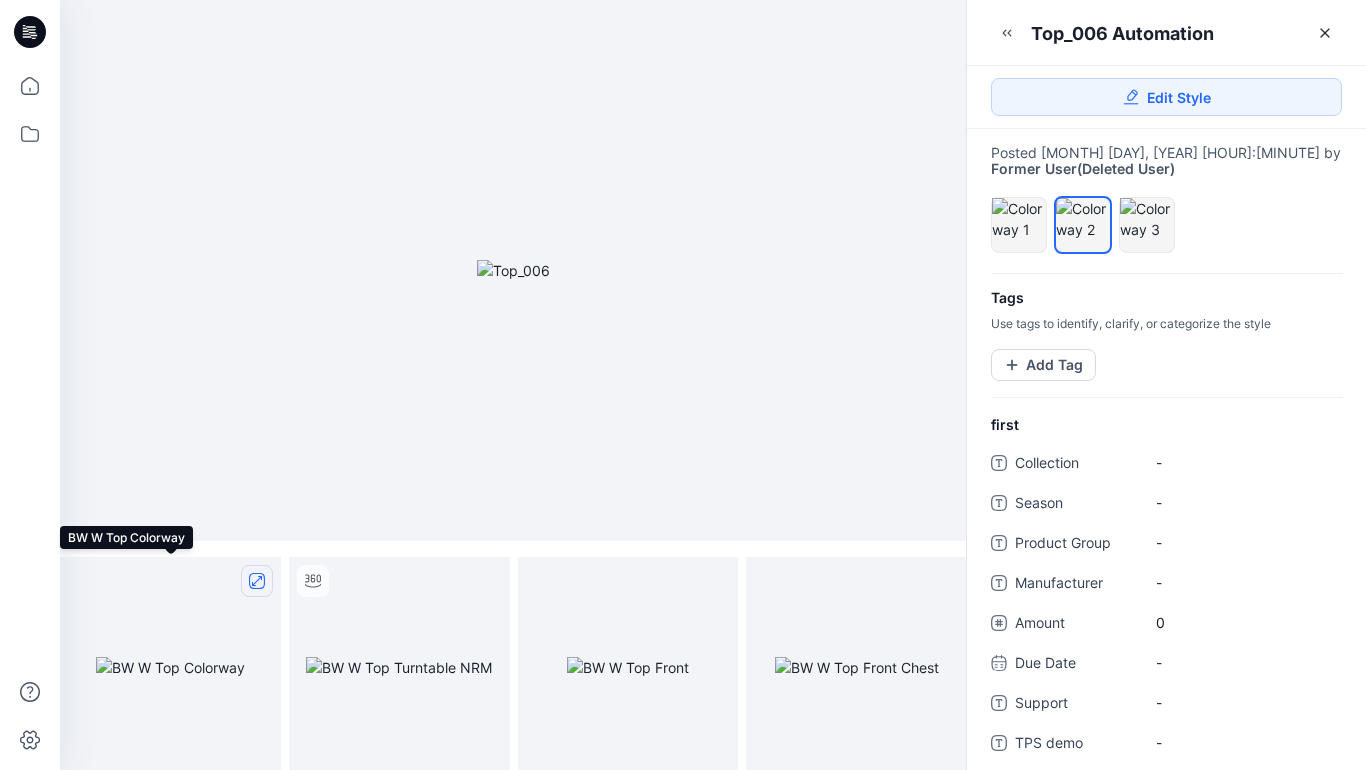 click 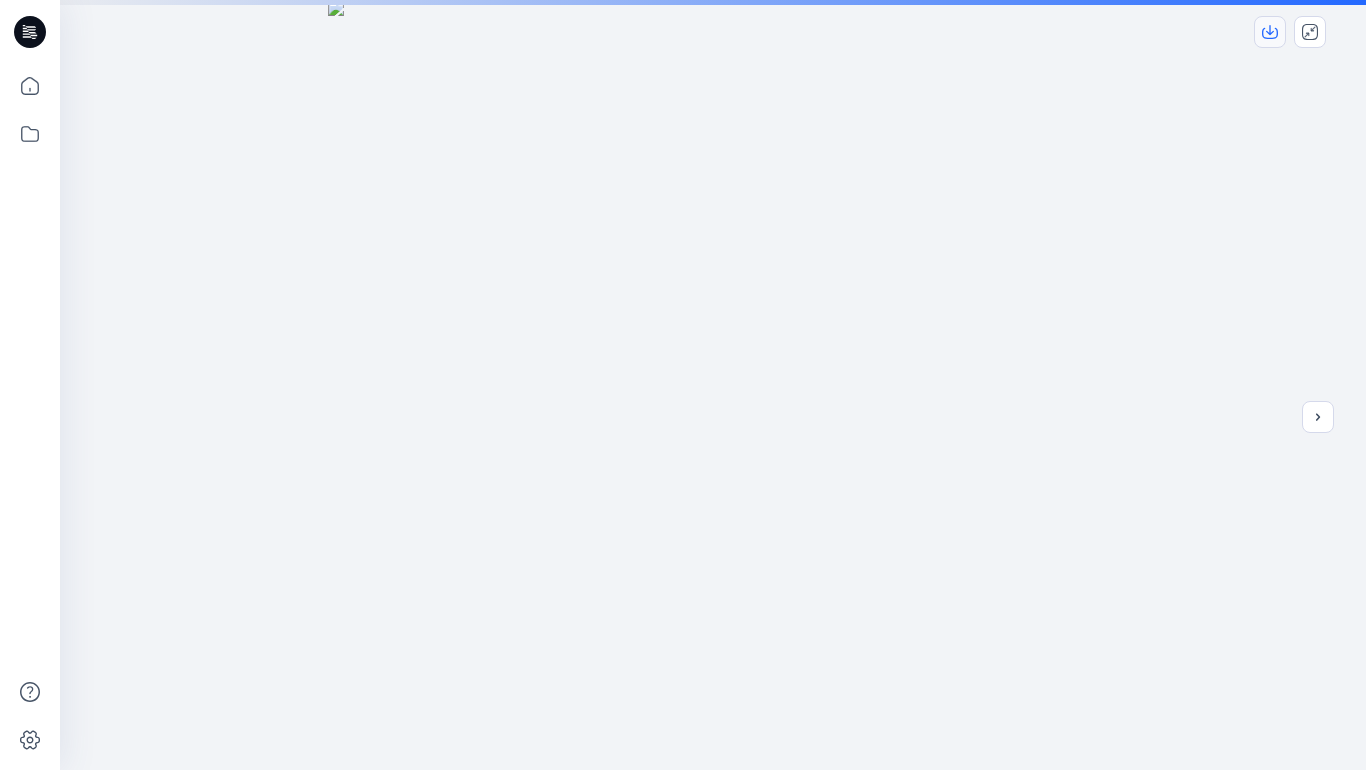 click 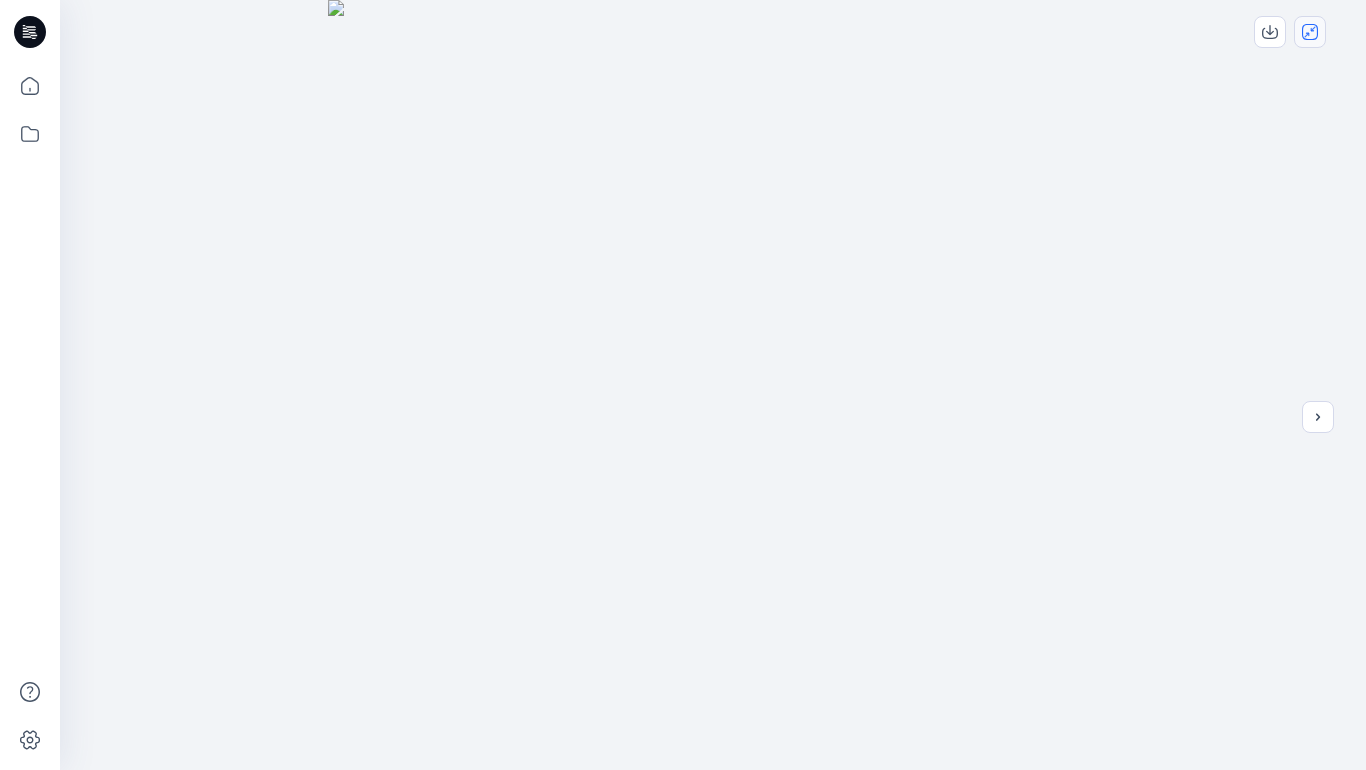 click 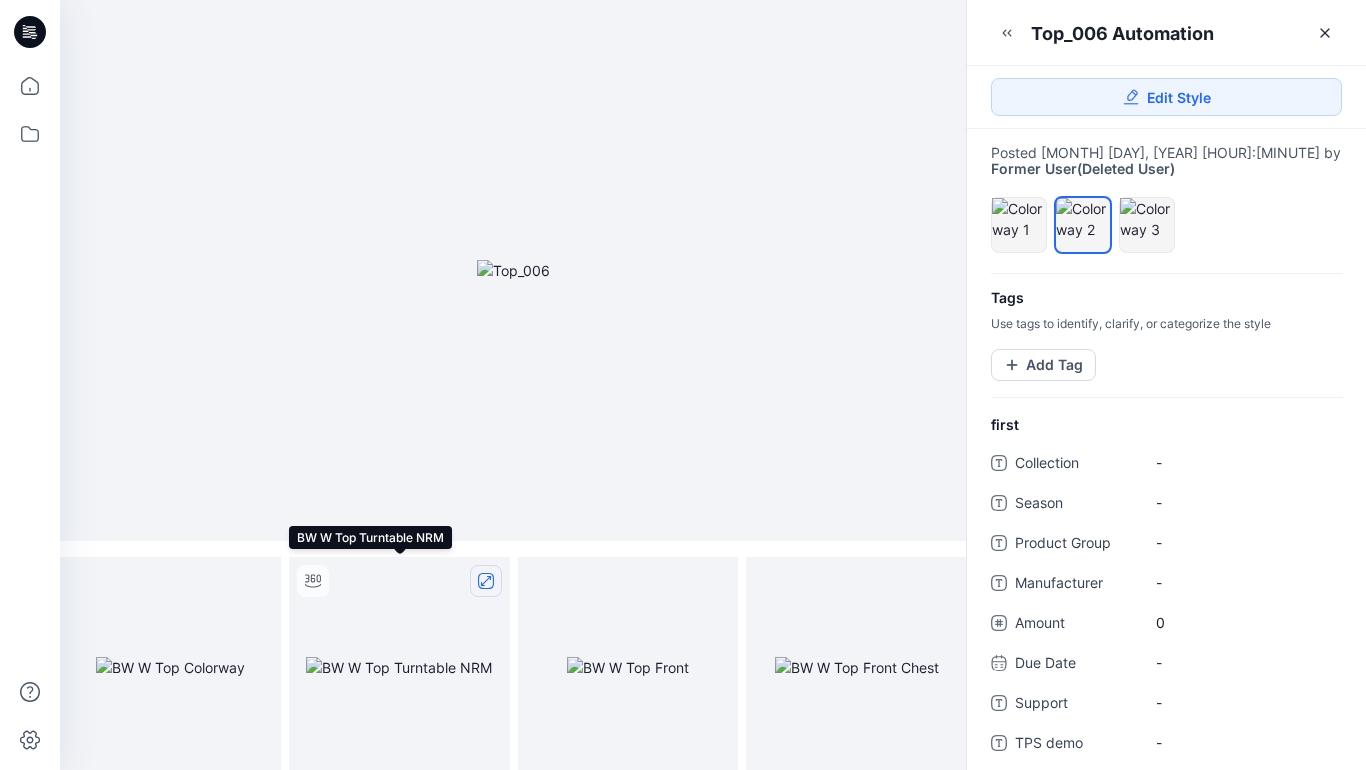 click 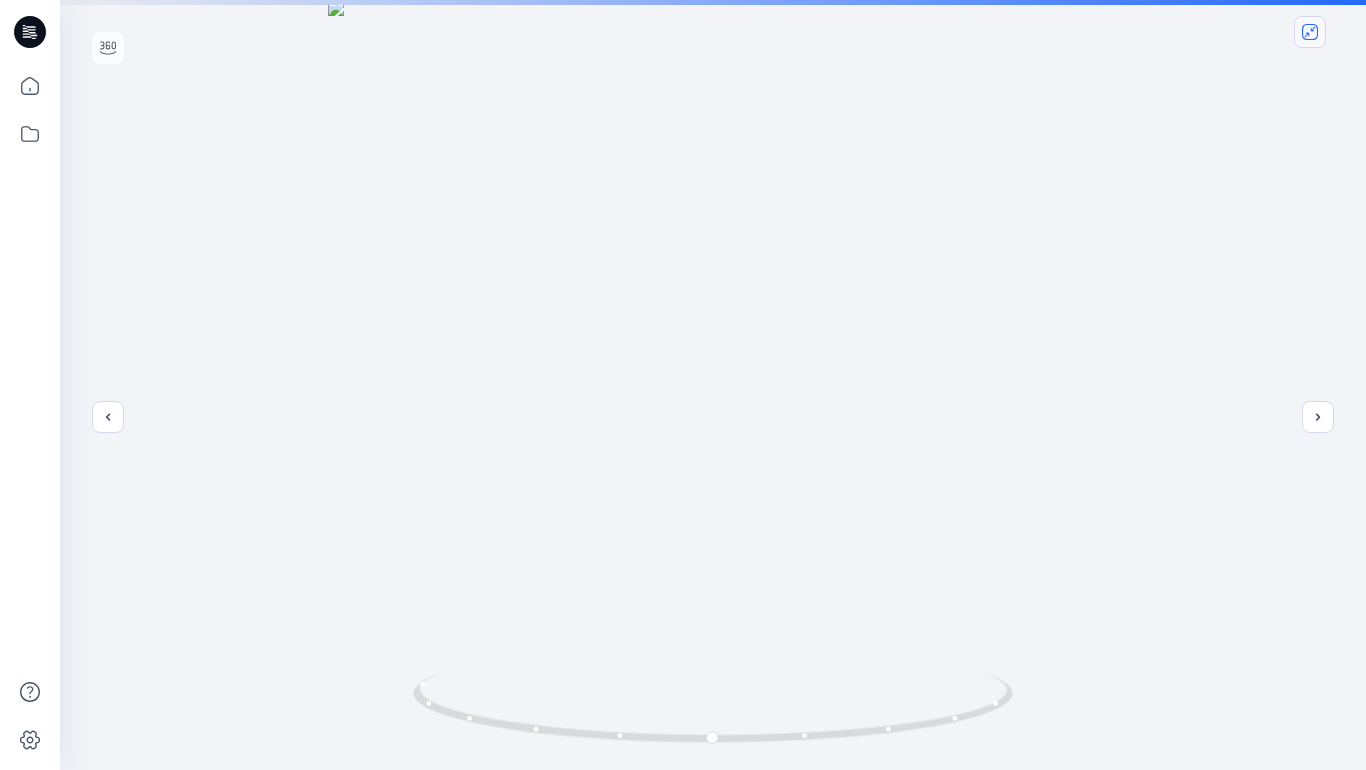 click 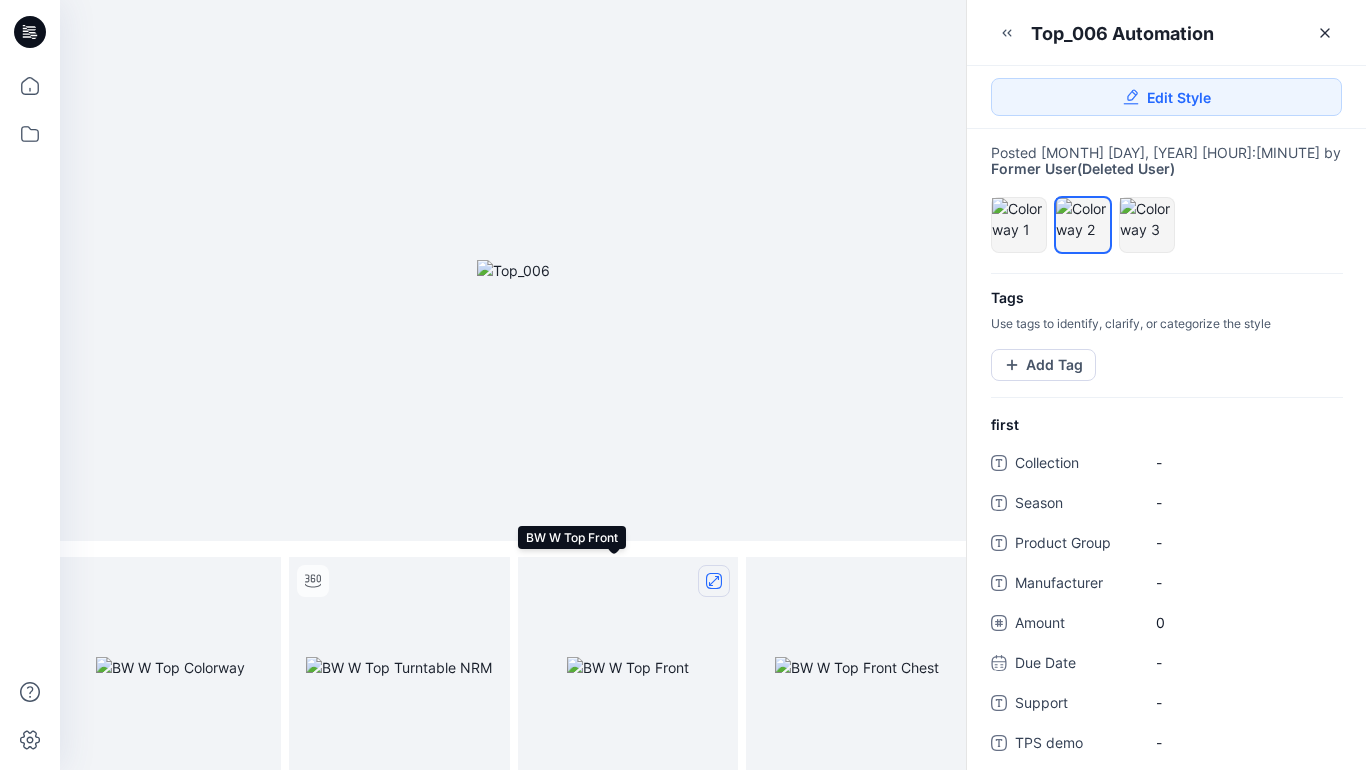 click 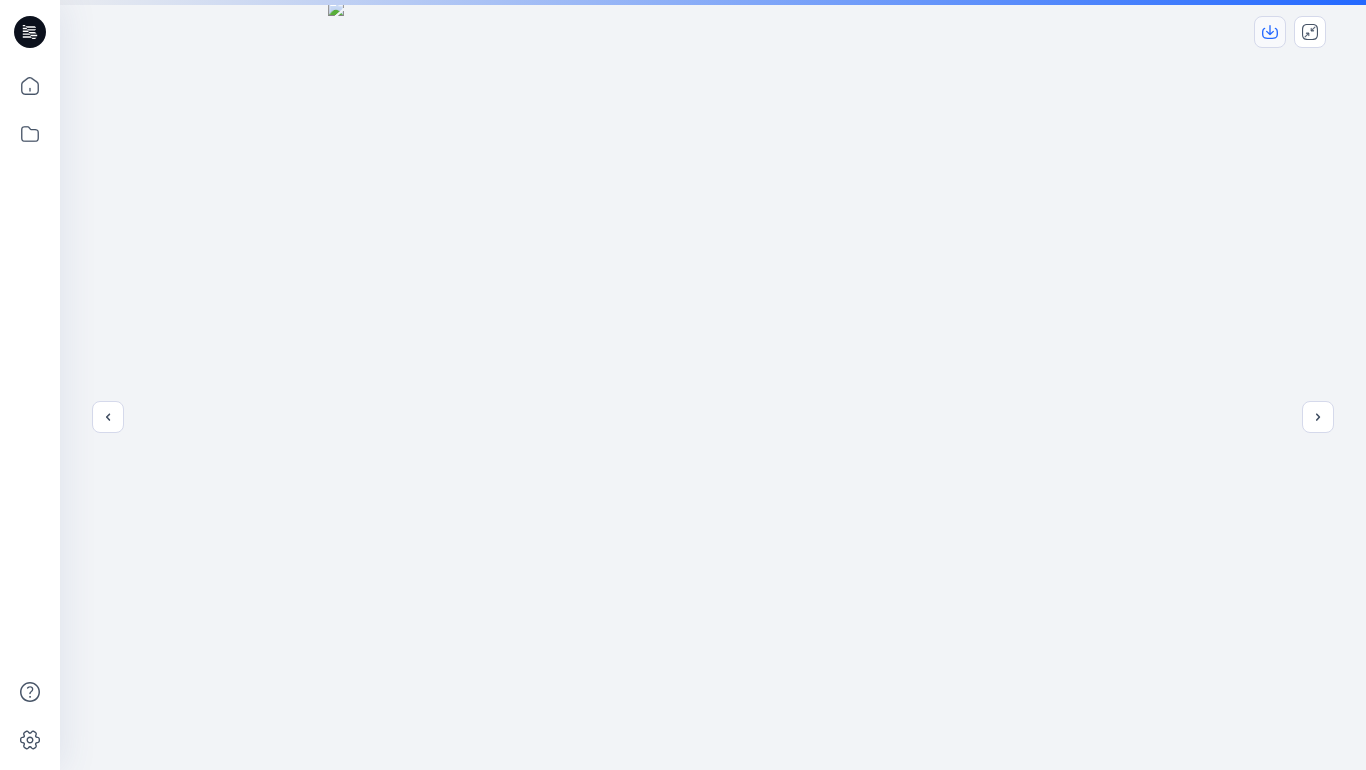 click 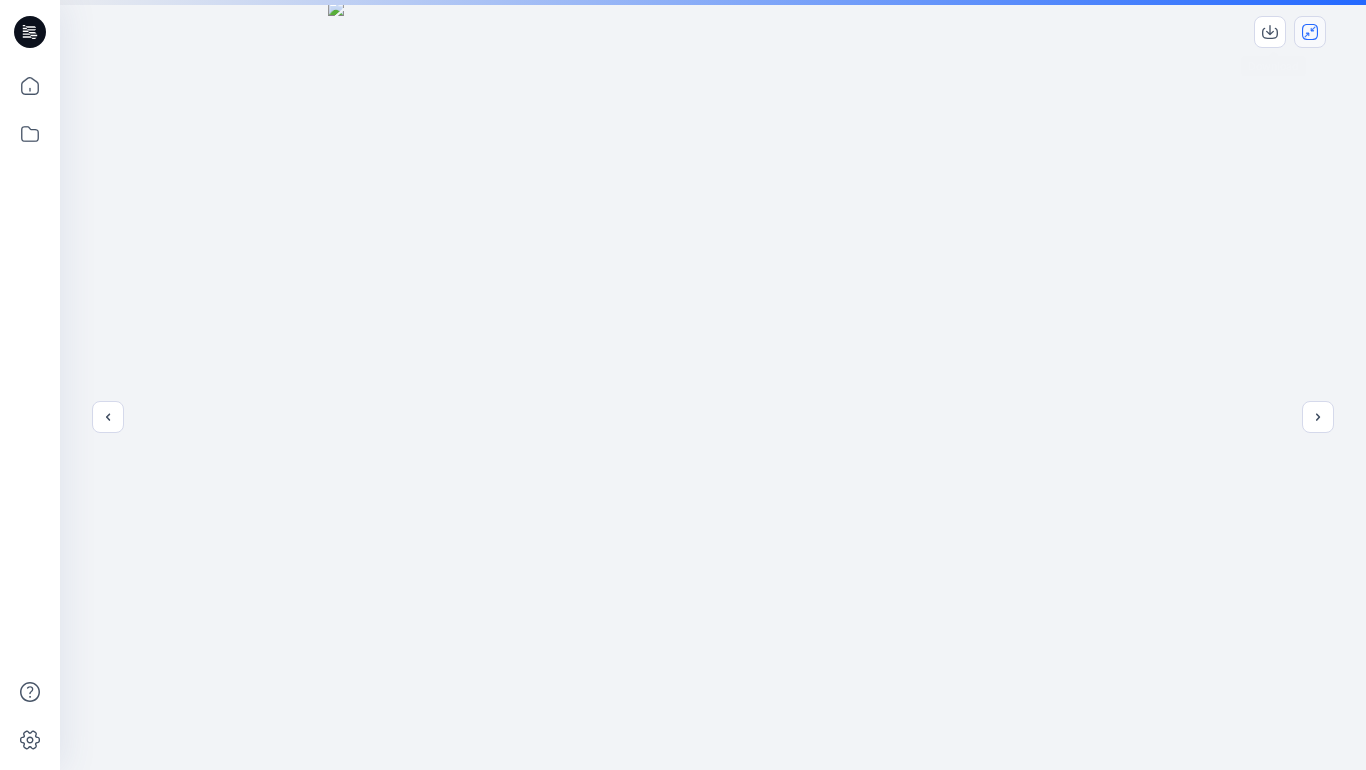 click 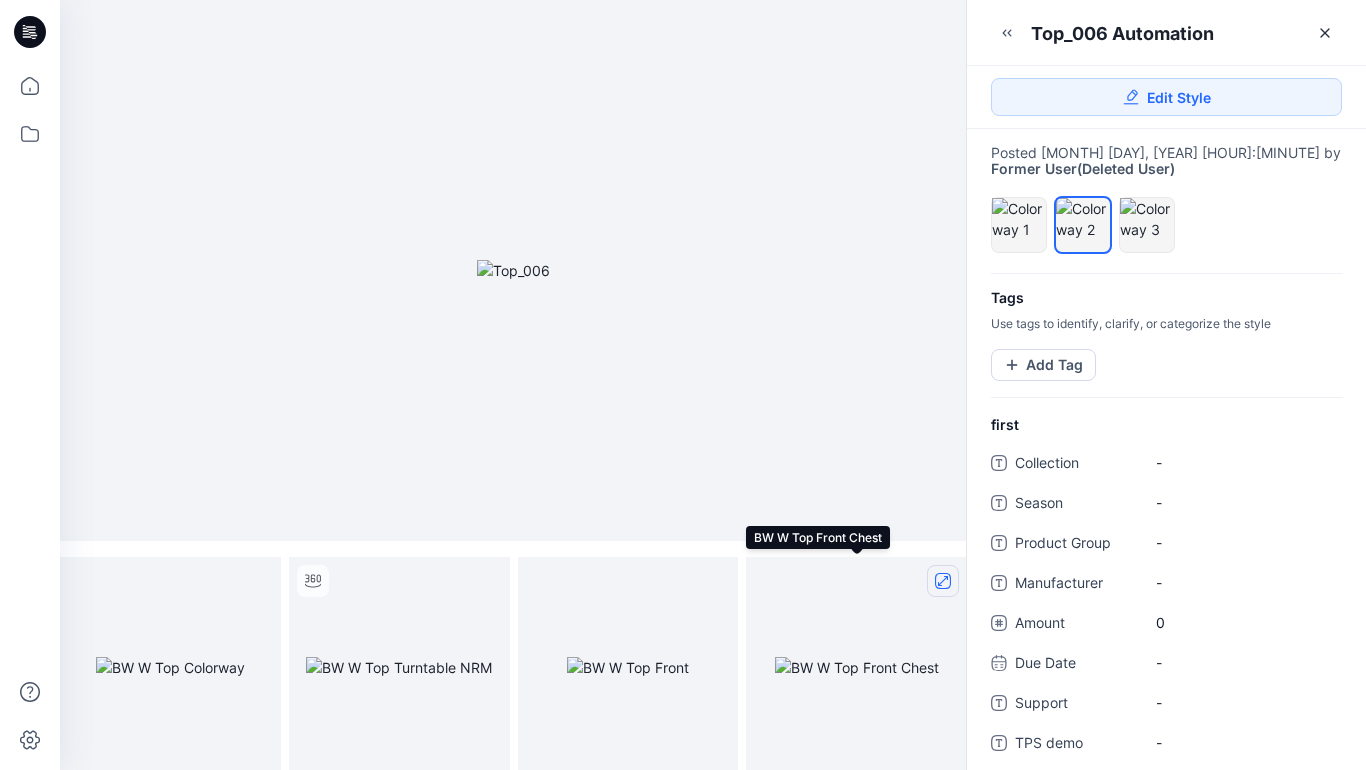 click 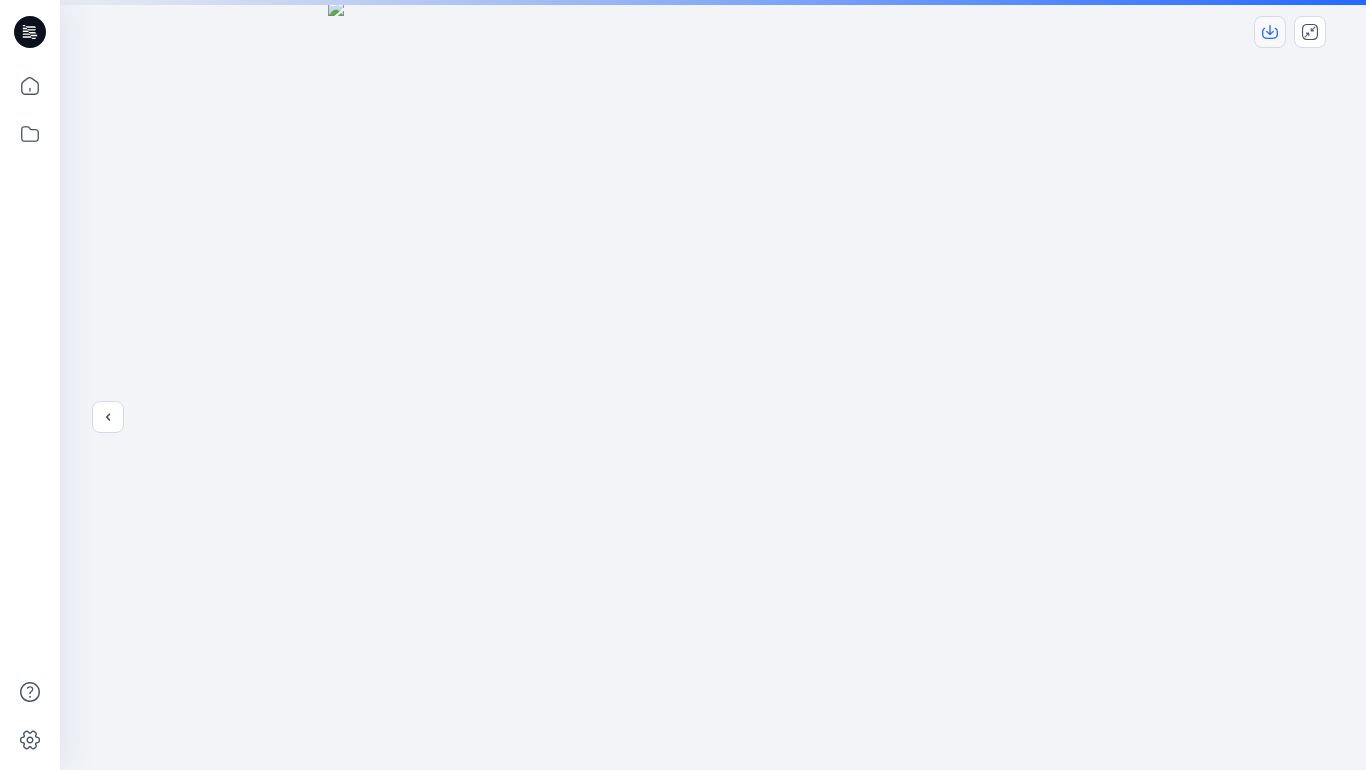 click 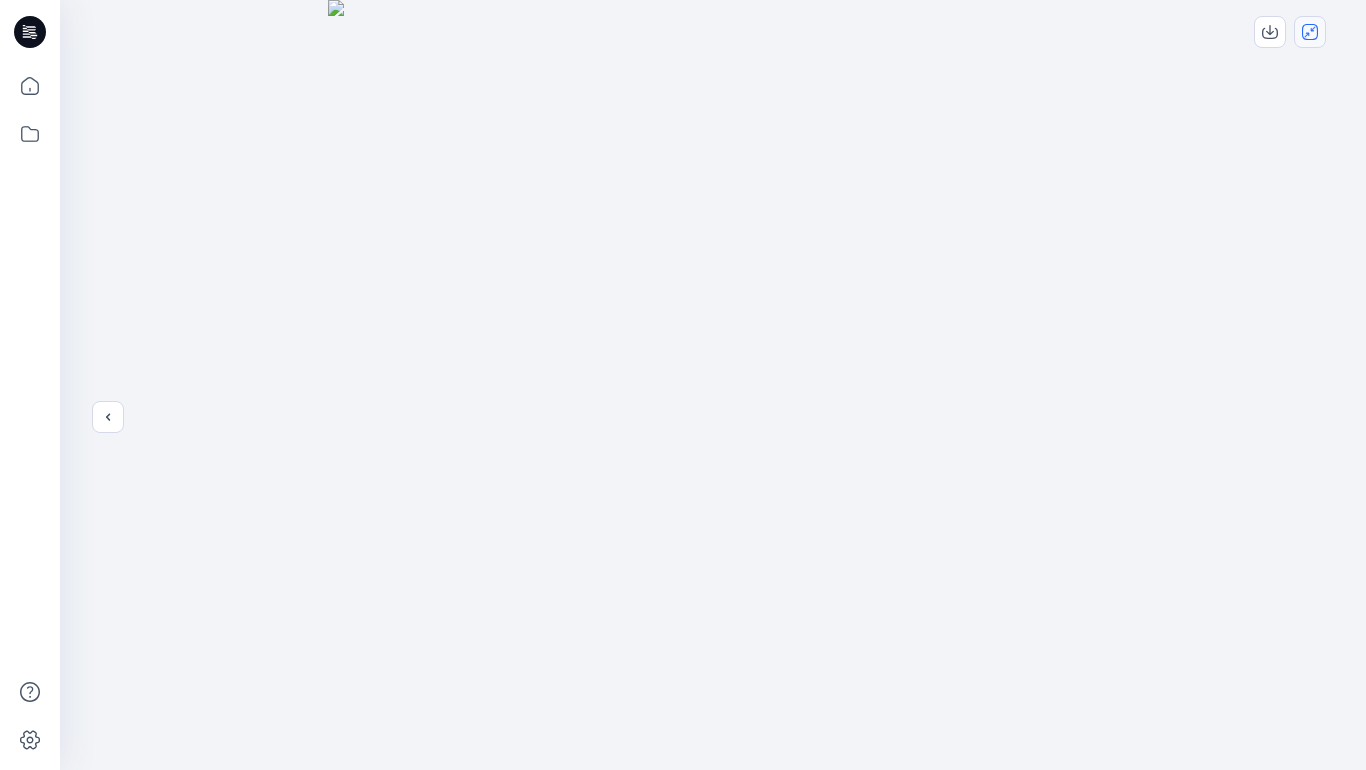 click 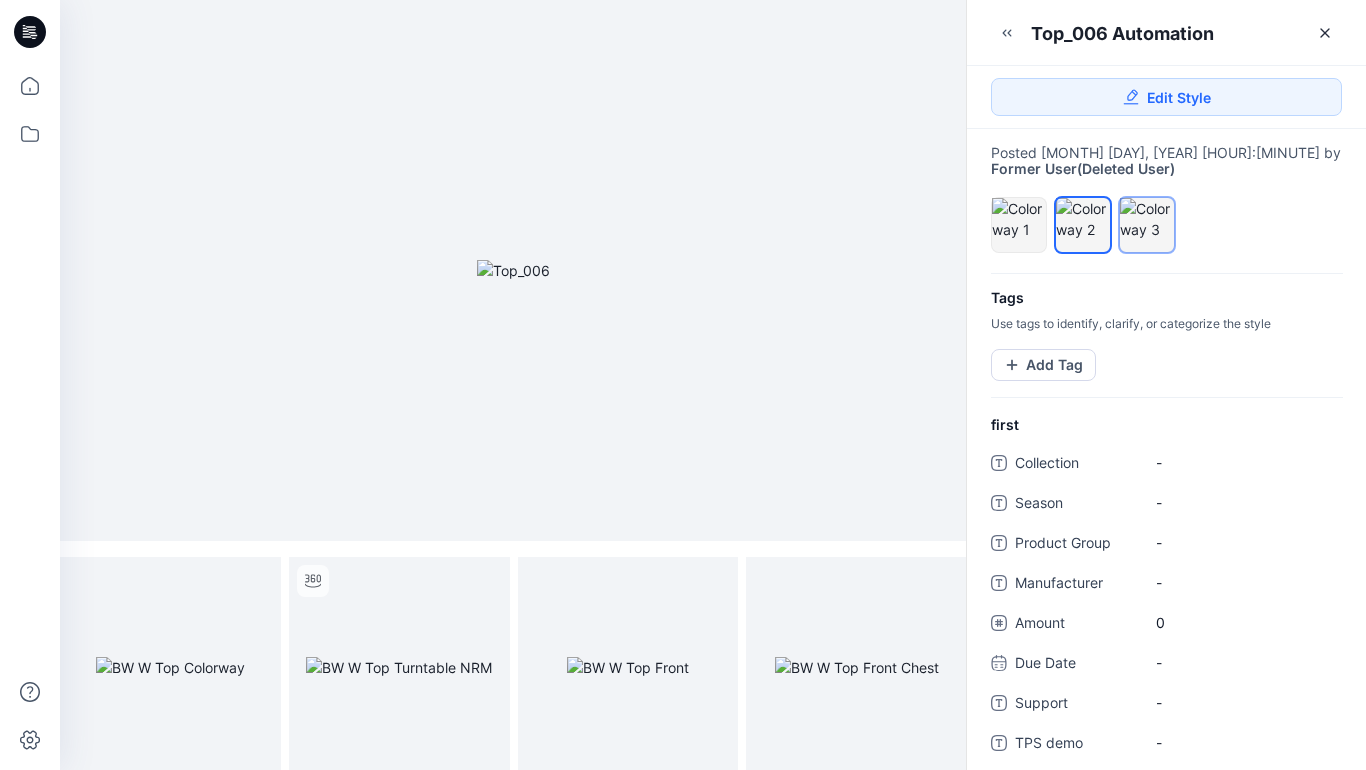 click at bounding box center (1147, 219) 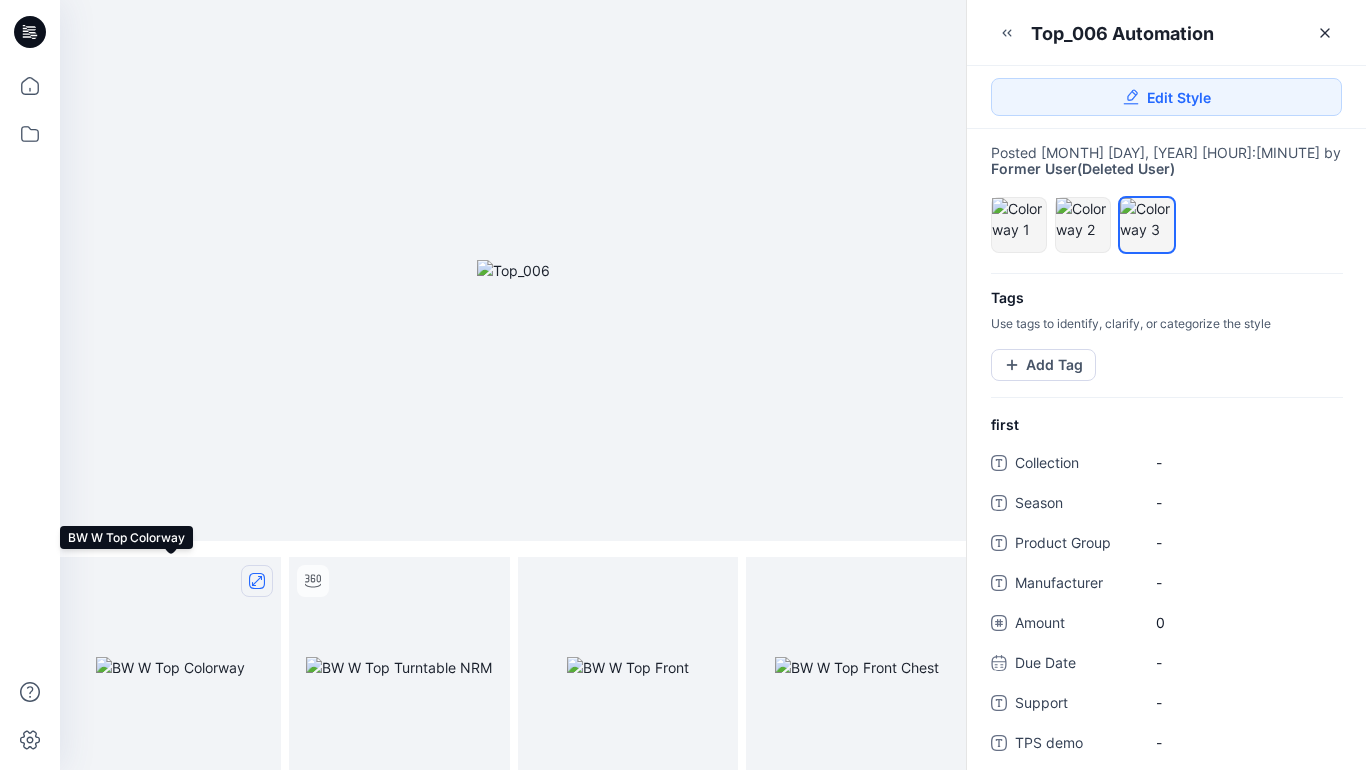 click 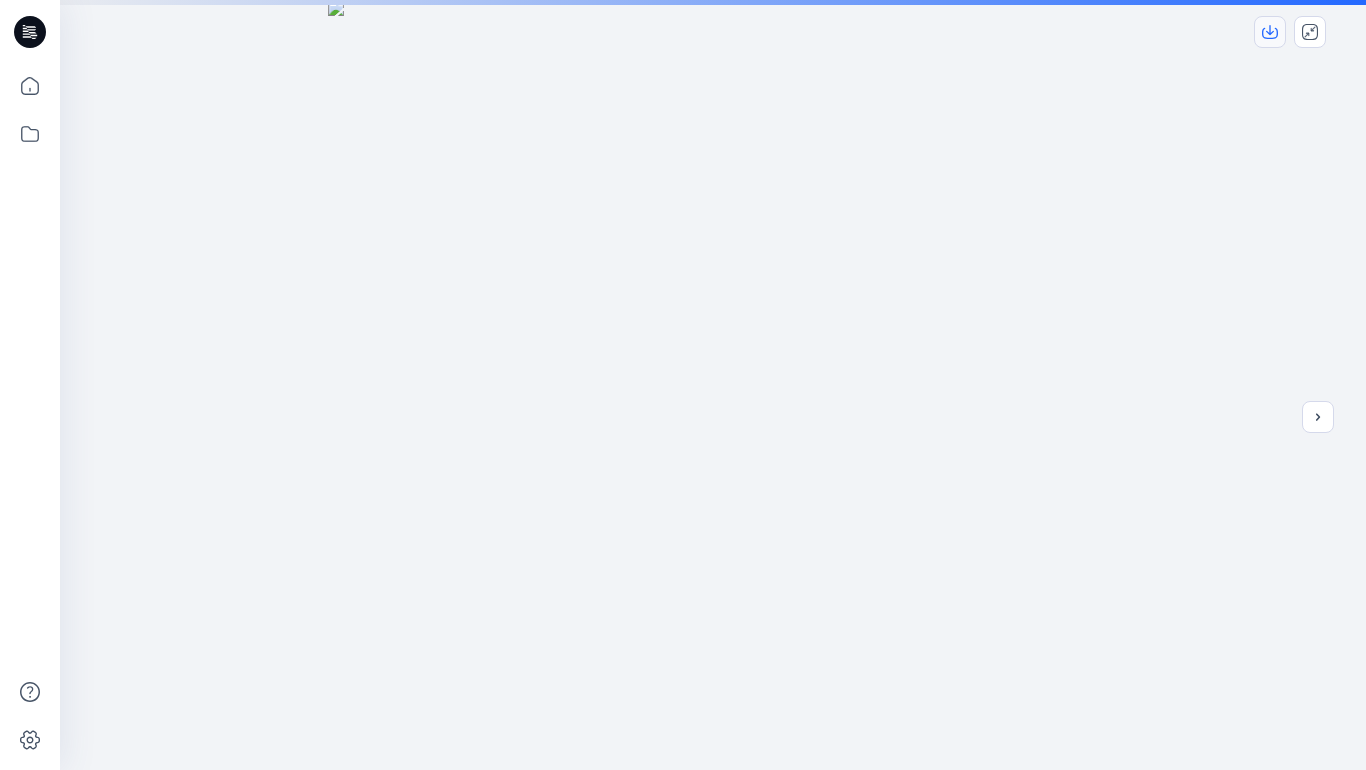 click 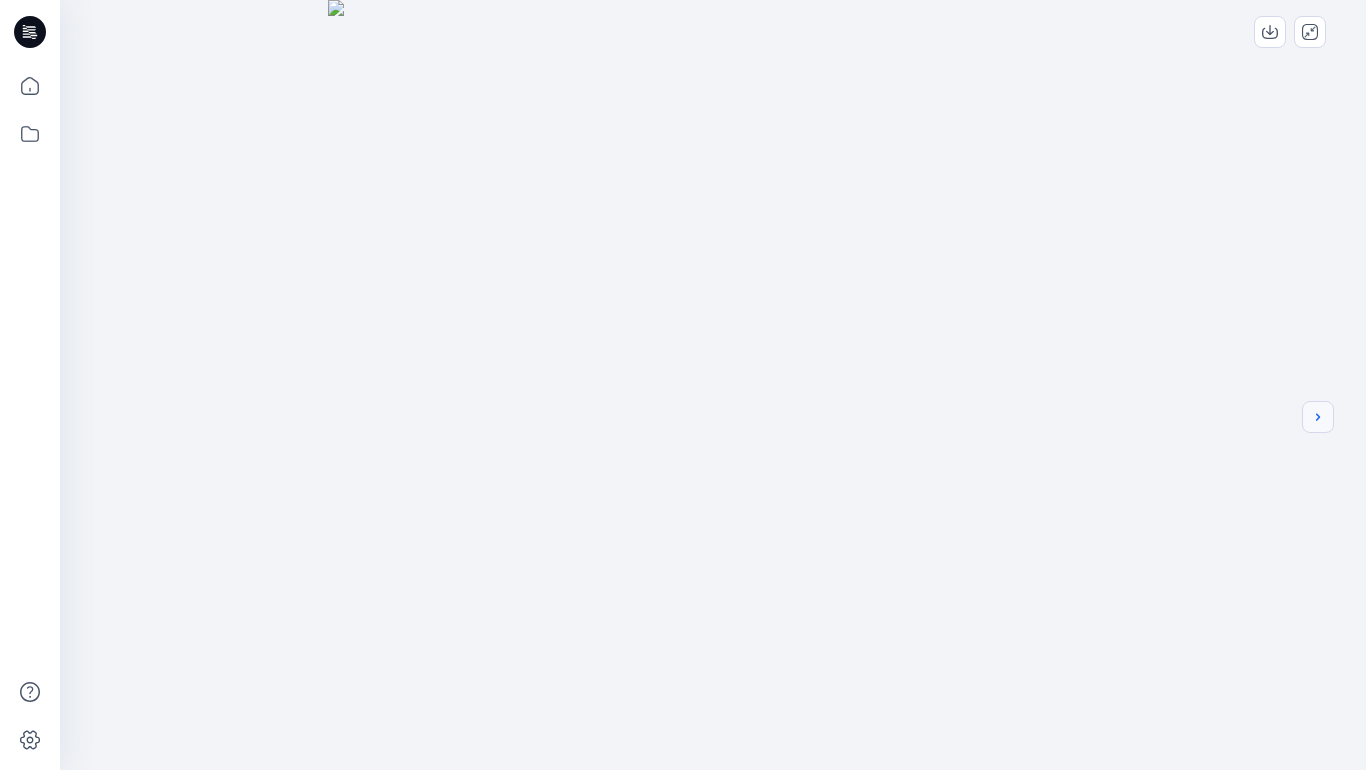 click 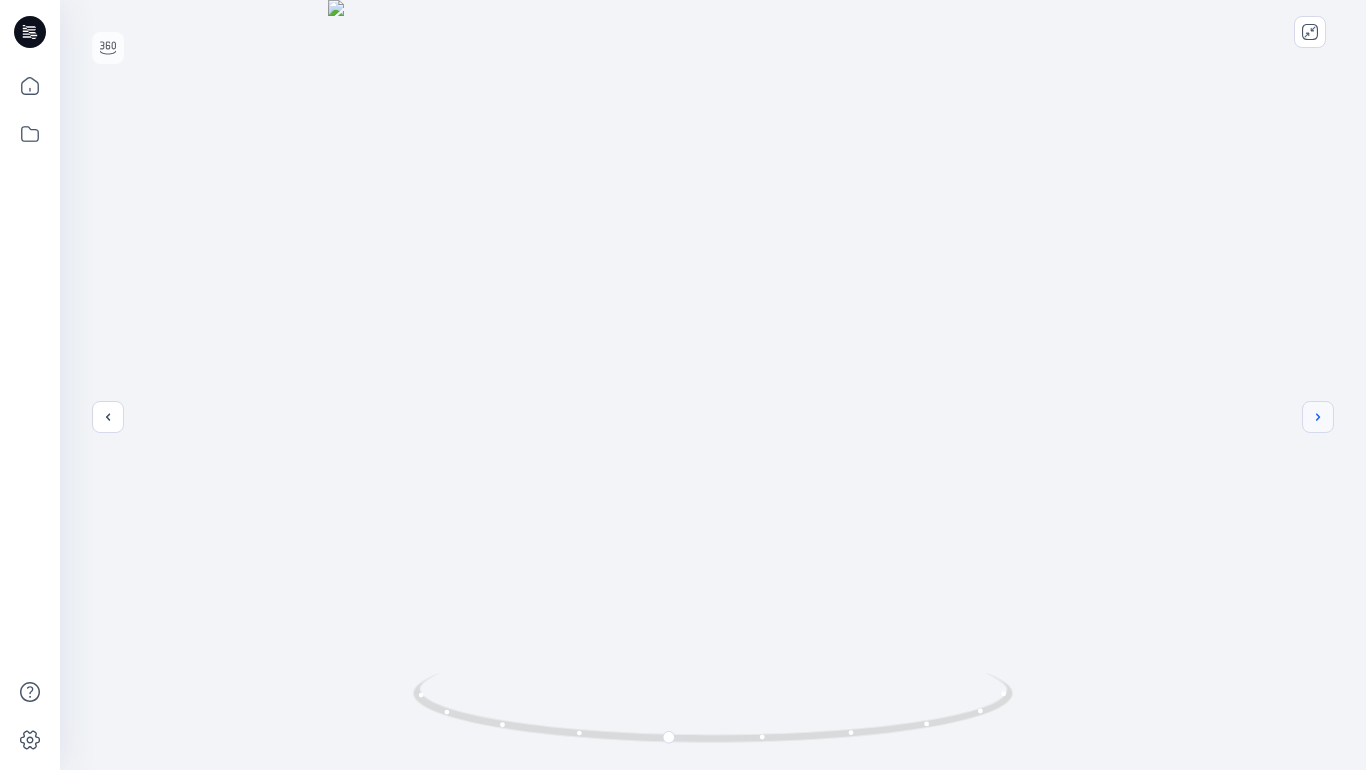 click at bounding box center (1318, 417) 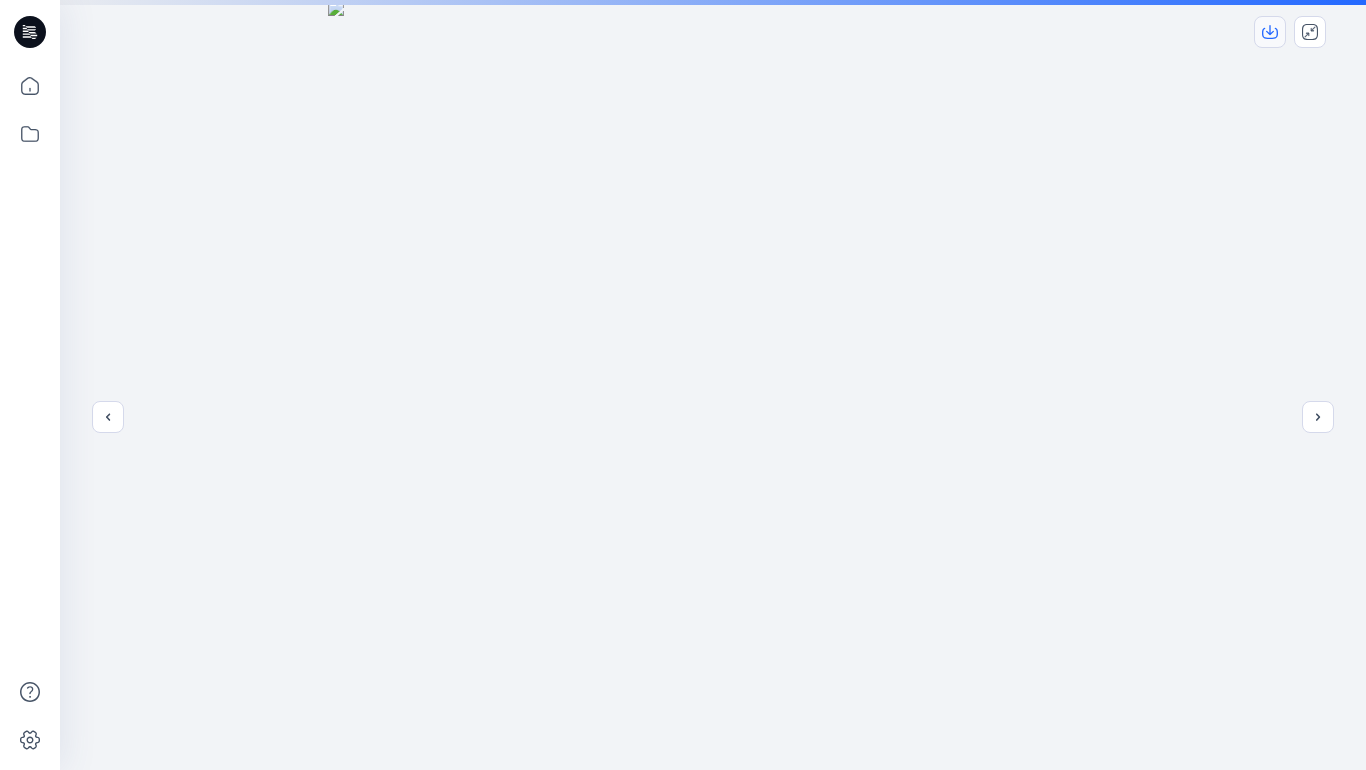 click 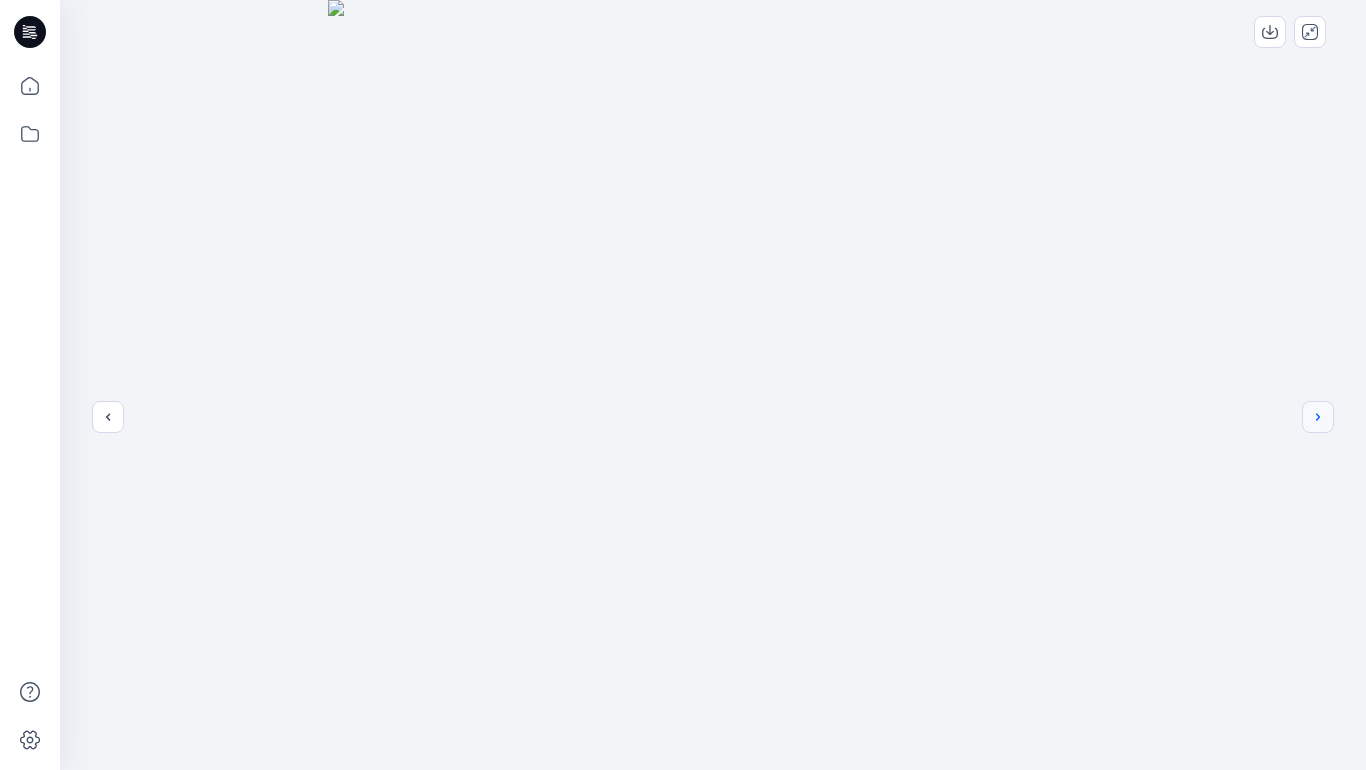 click 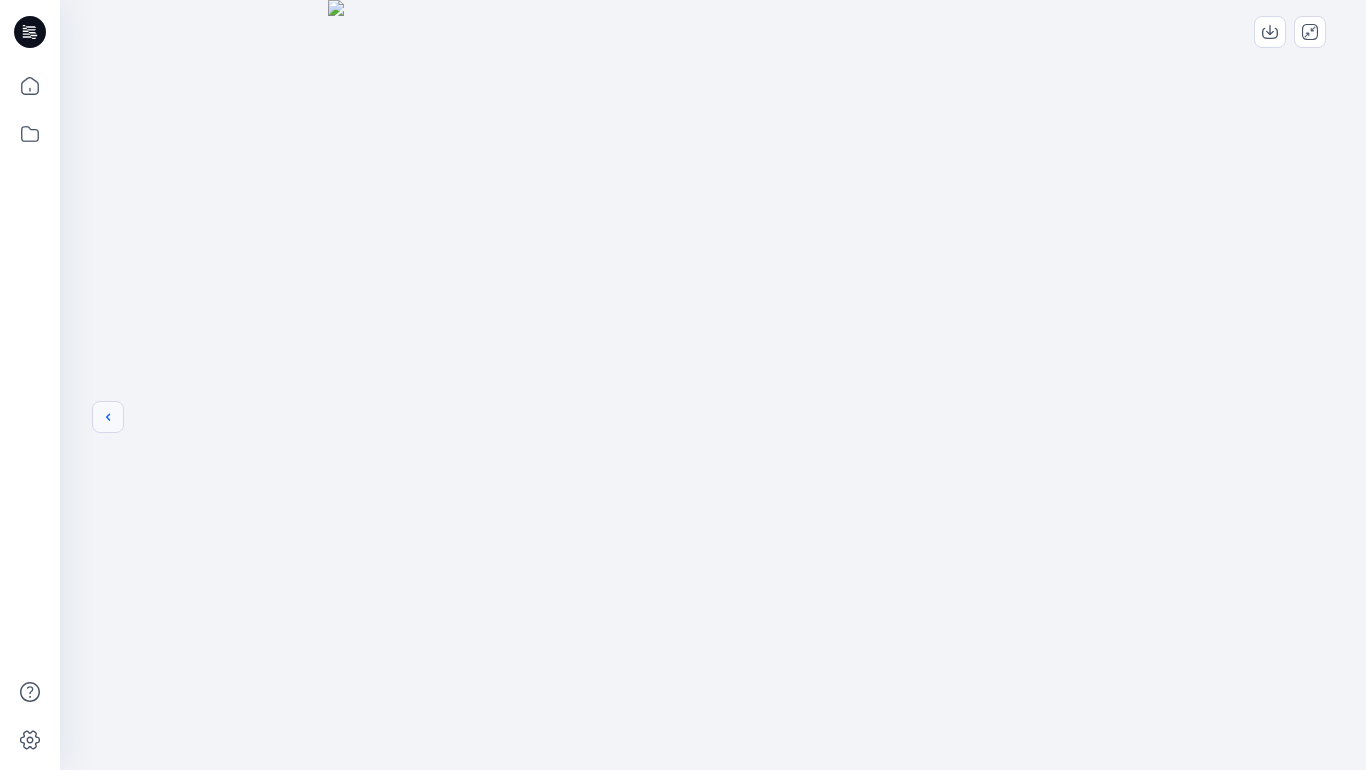 click 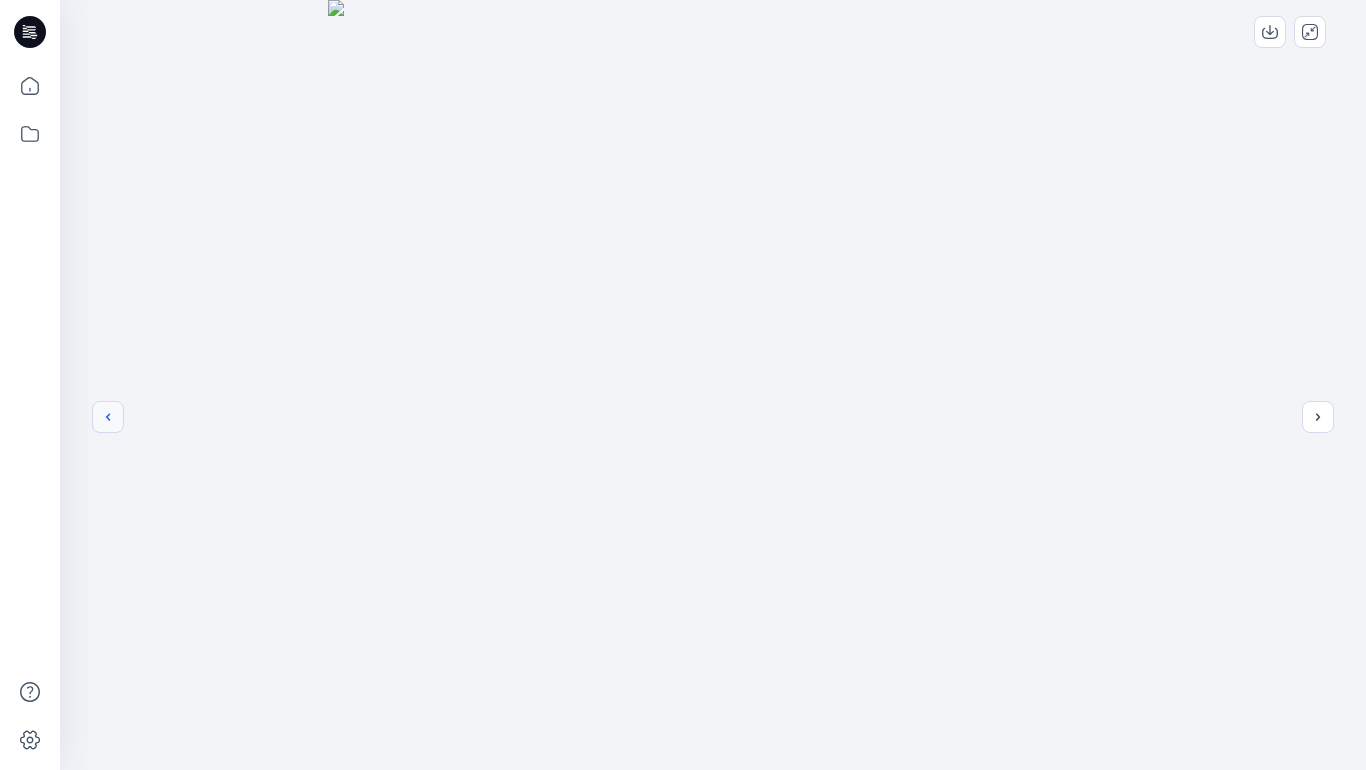 click 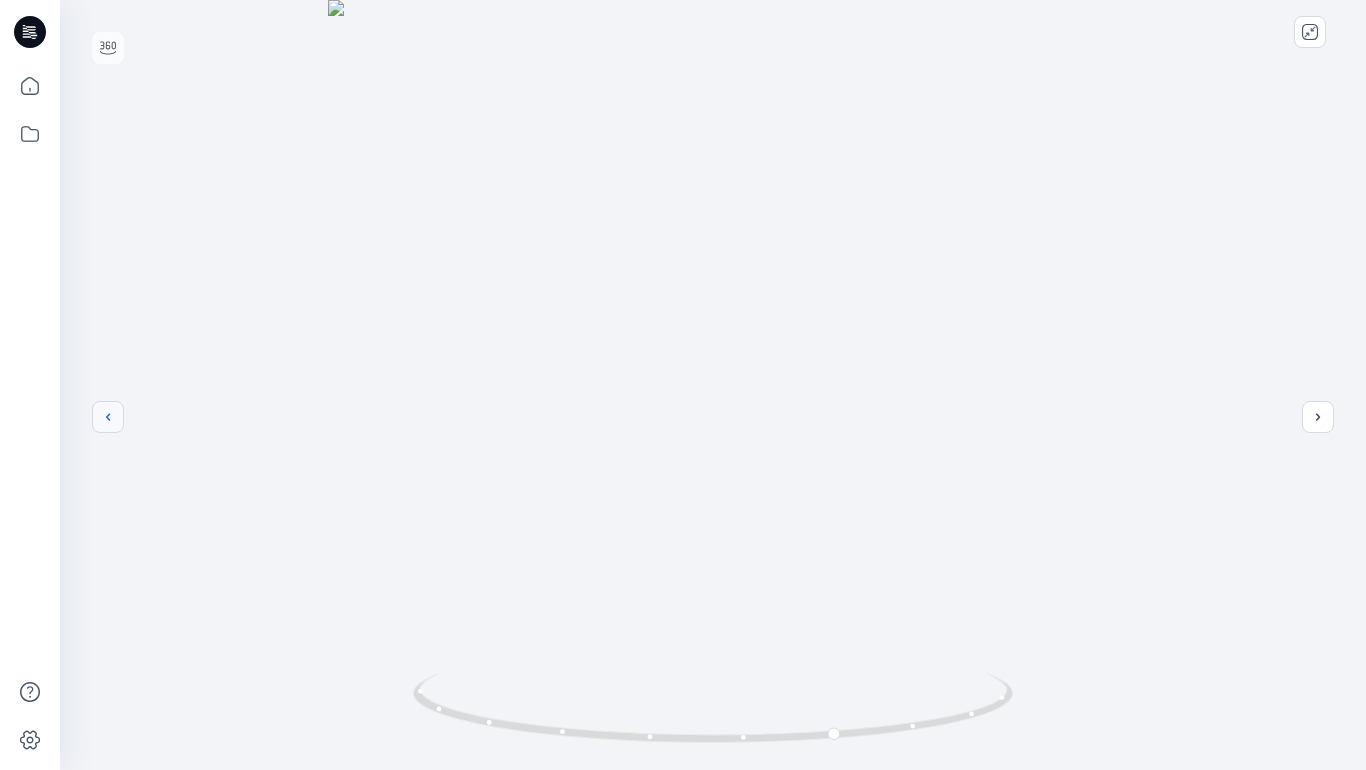 click at bounding box center (108, 417) 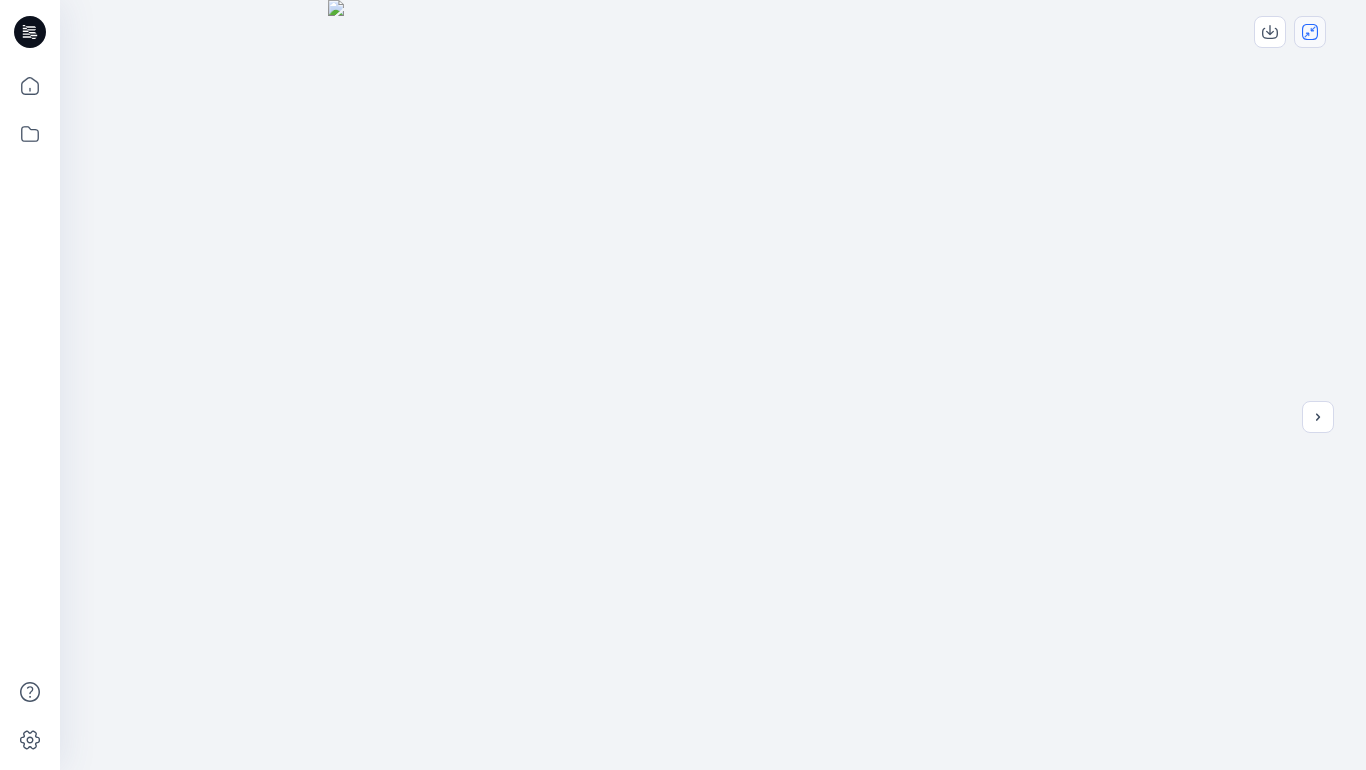 click 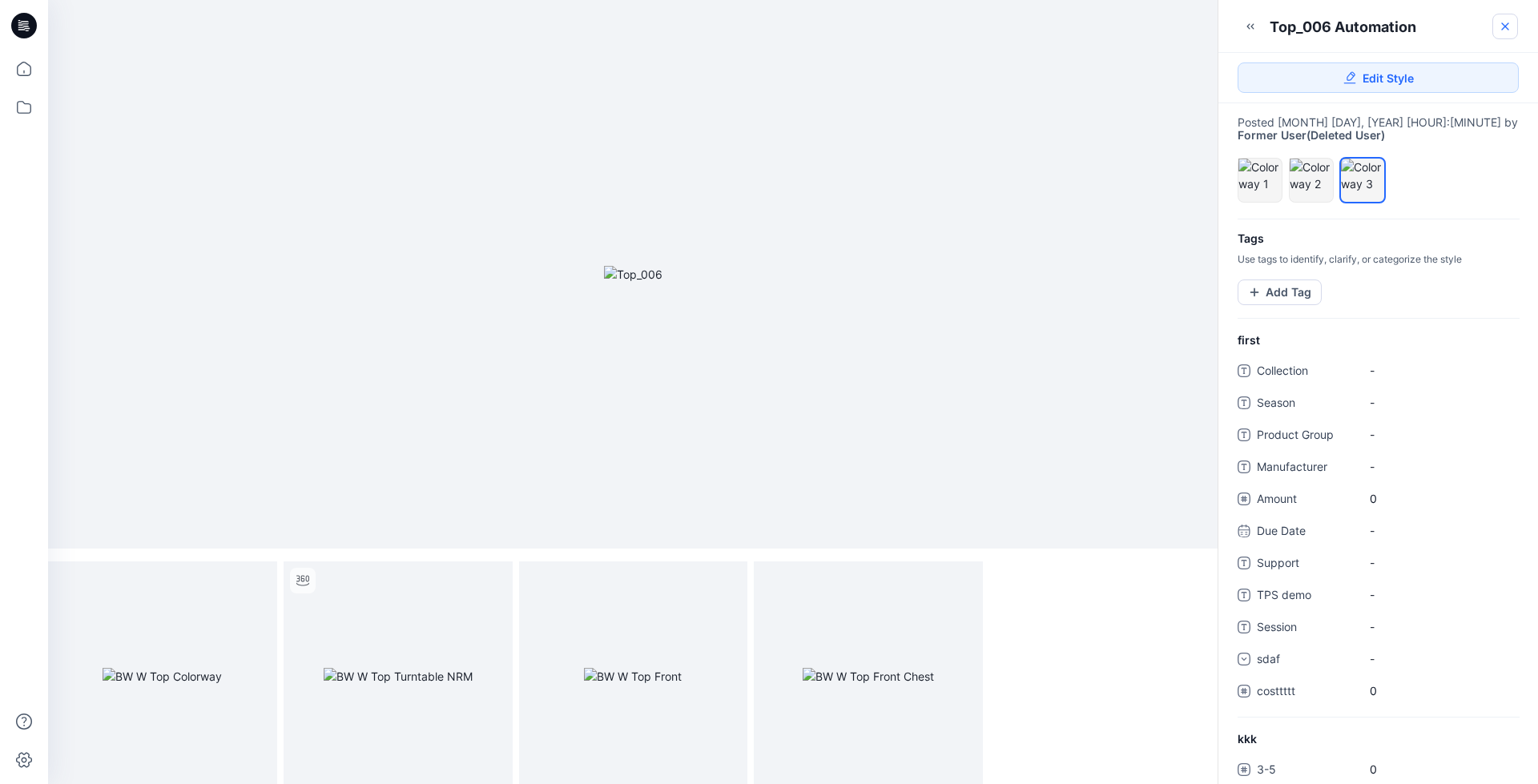 click 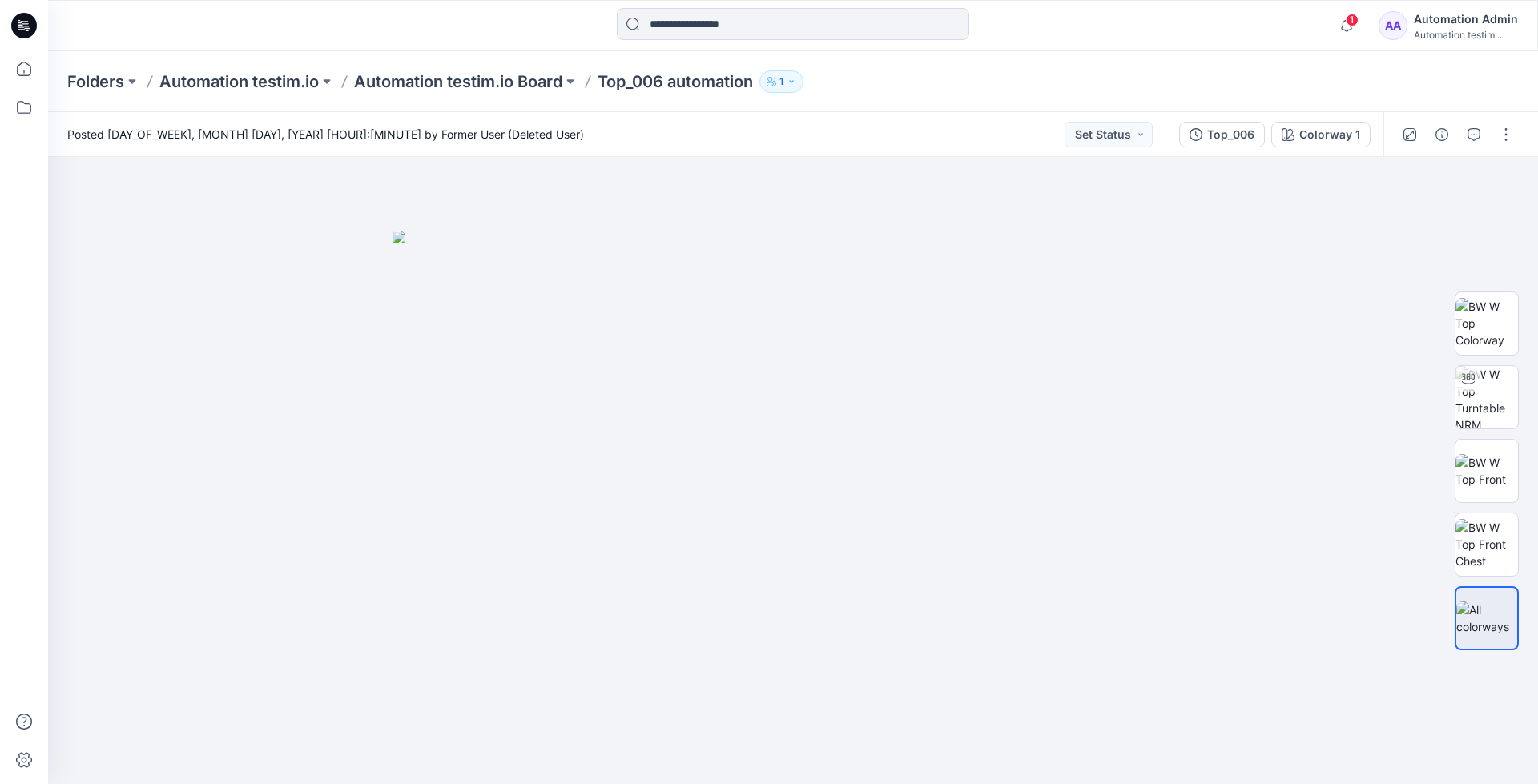 click on "Automation Admin" at bounding box center [1466, 19] 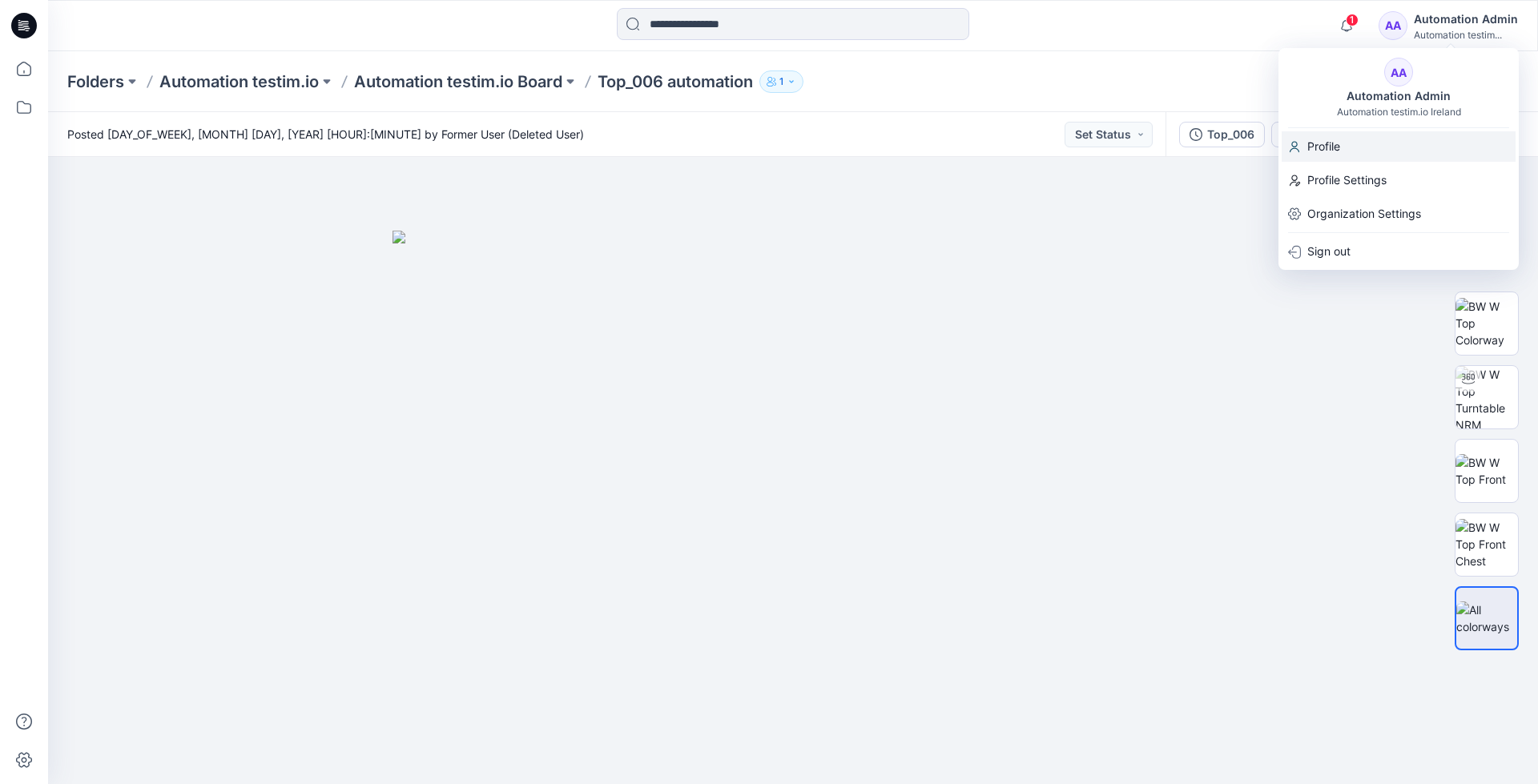click on "Profile" at bounding box center [1323, 147] 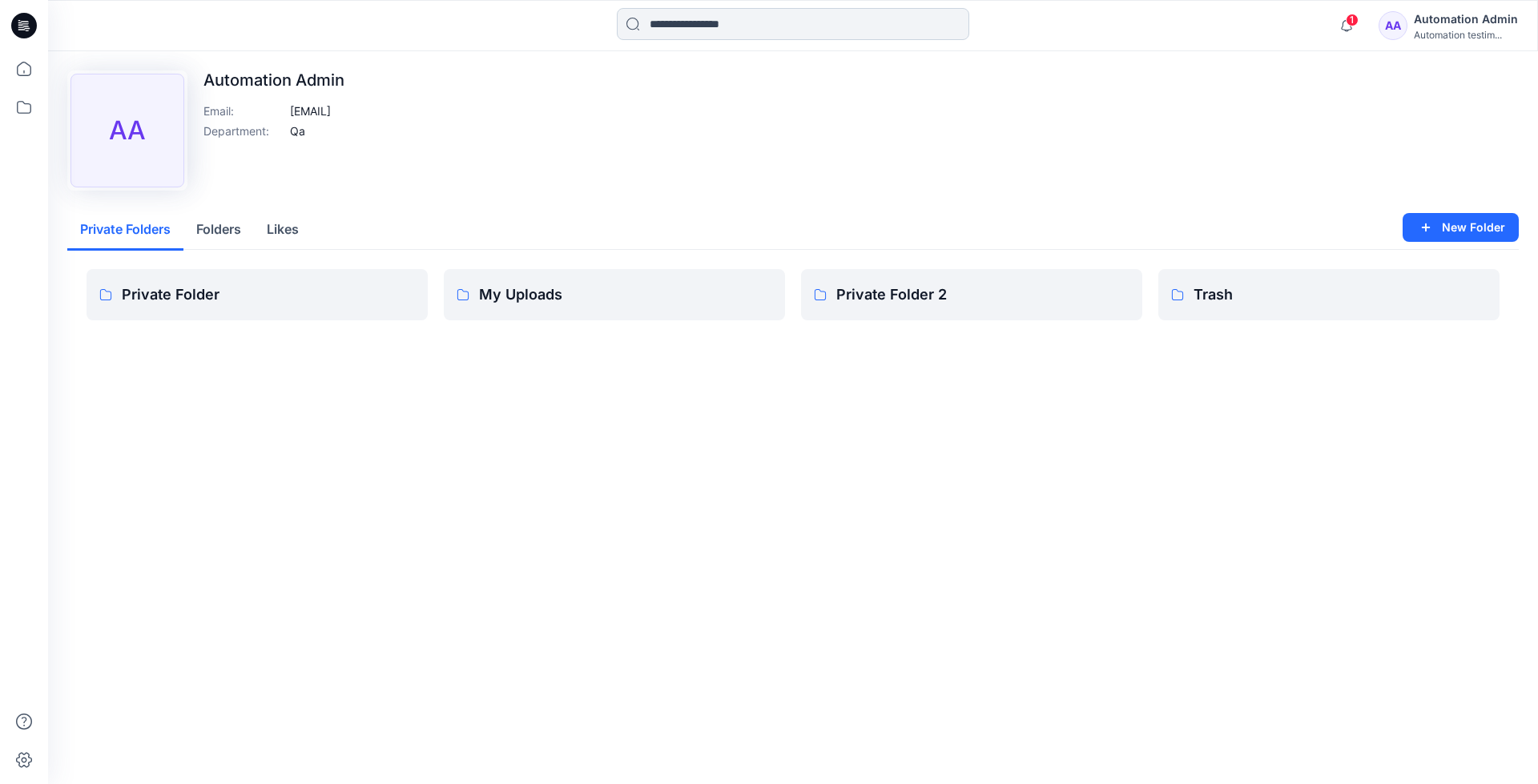 click at bounding box center (793, 24) 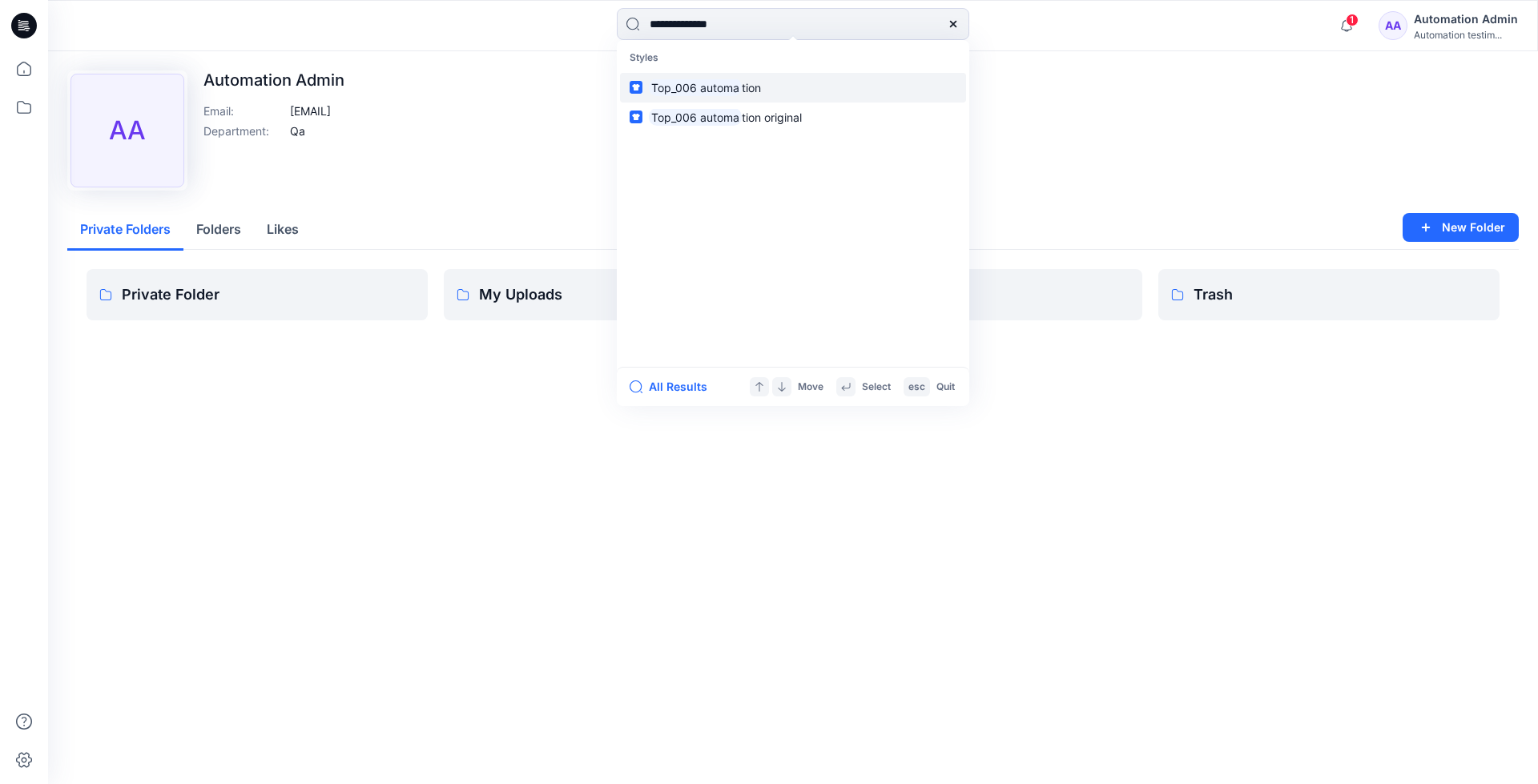 type on "**********" 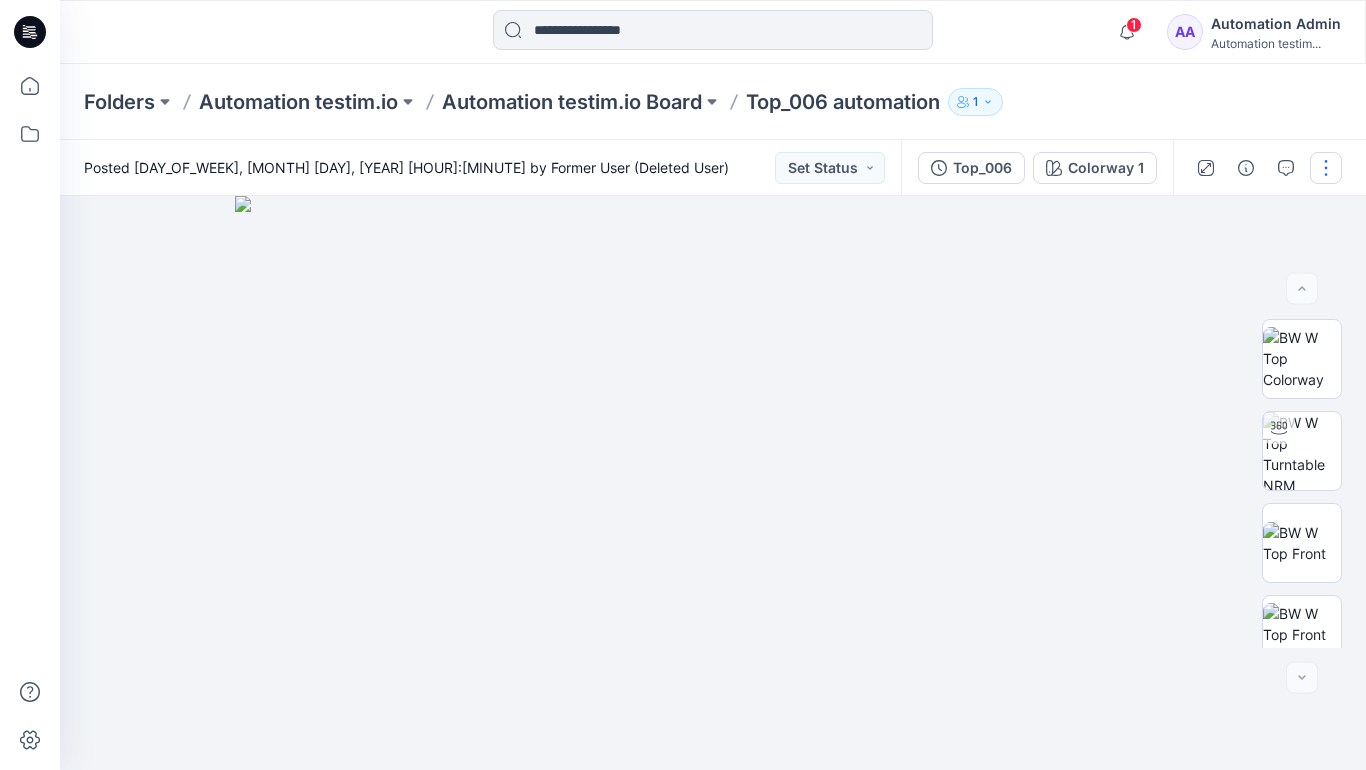 click at bounding box center (1326, 168) 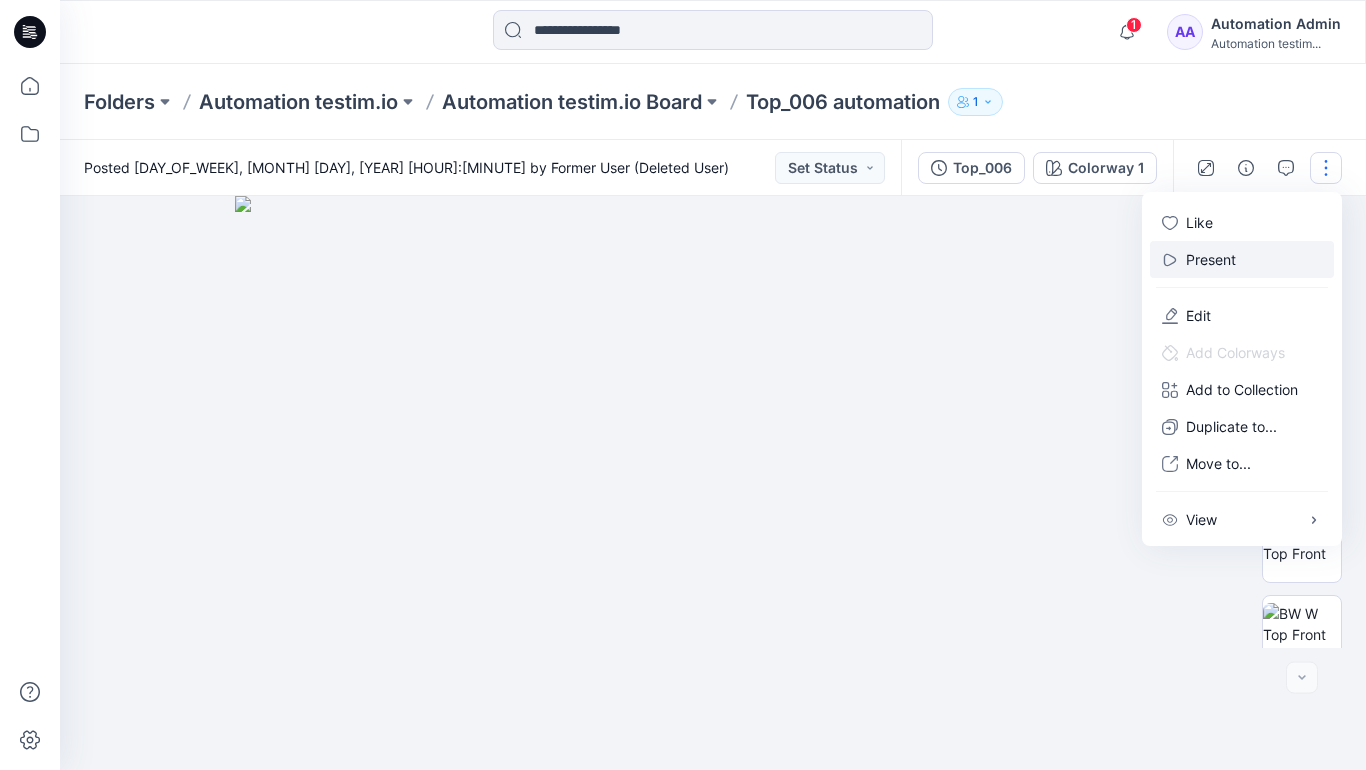 click on "Present" at bounding box center [1242, 259] 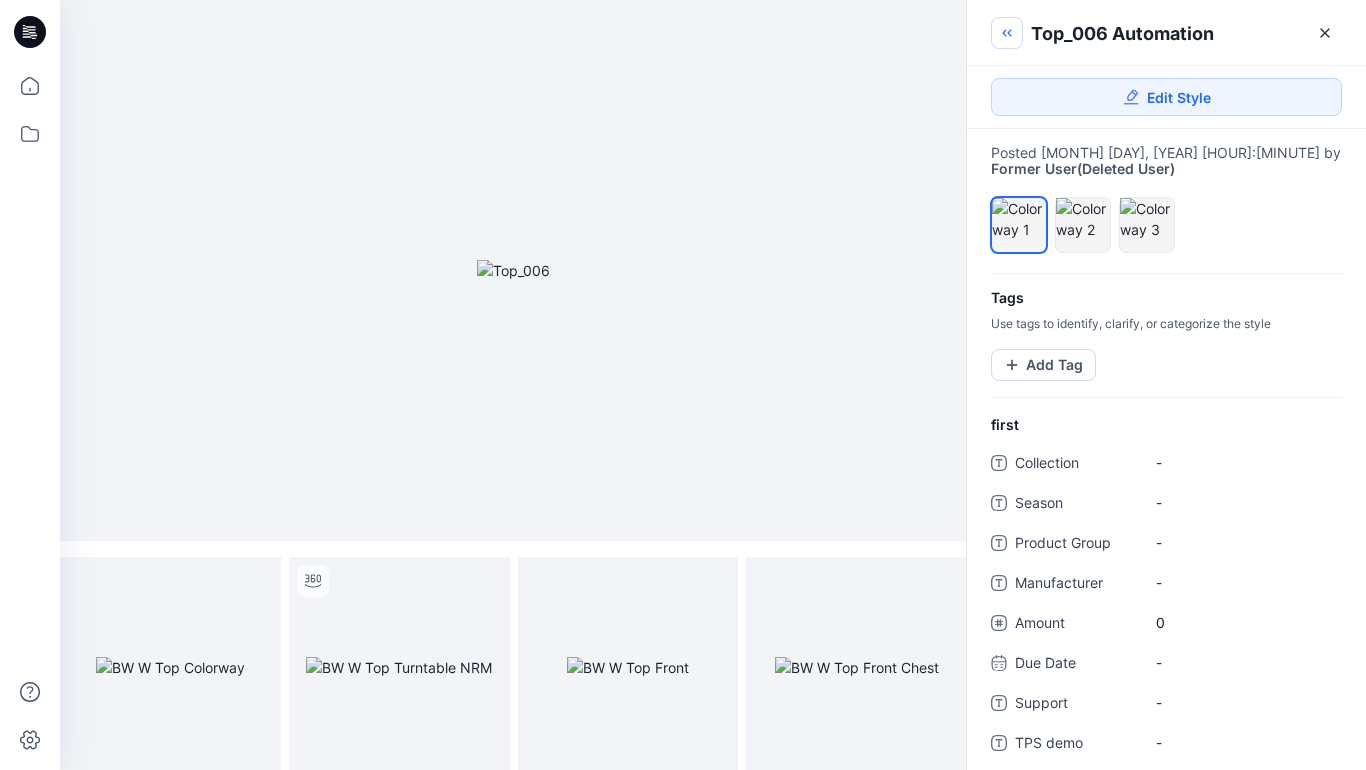 click 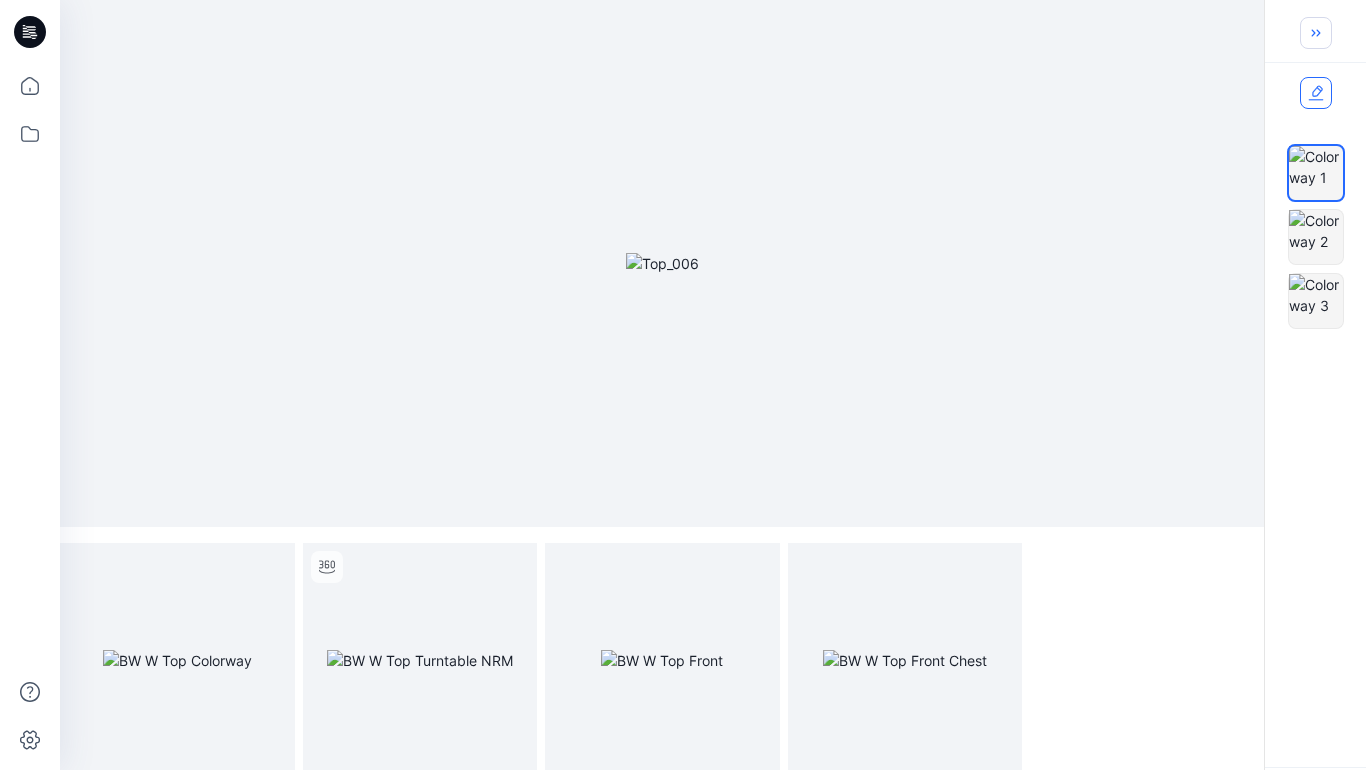 click 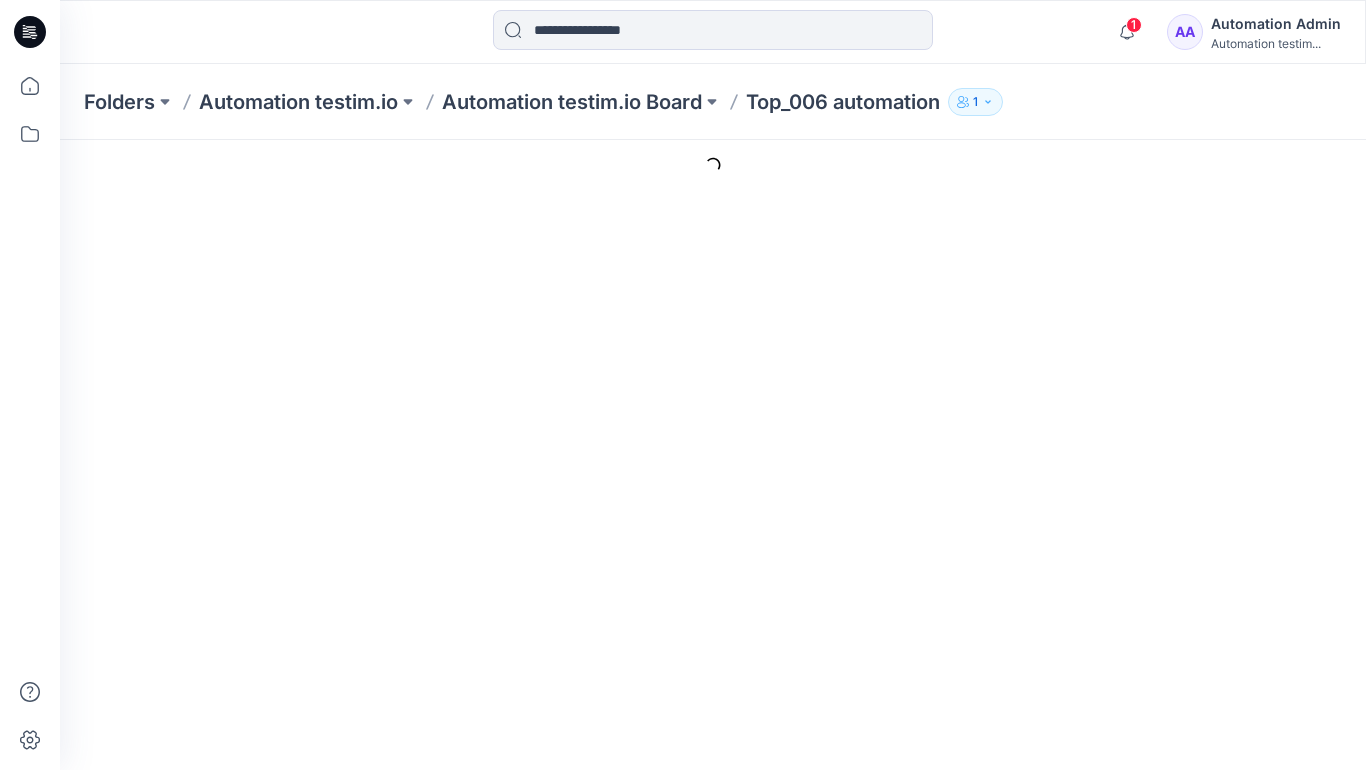 scroll, scrollTop: 0, scrollLeft: 0, axis: both 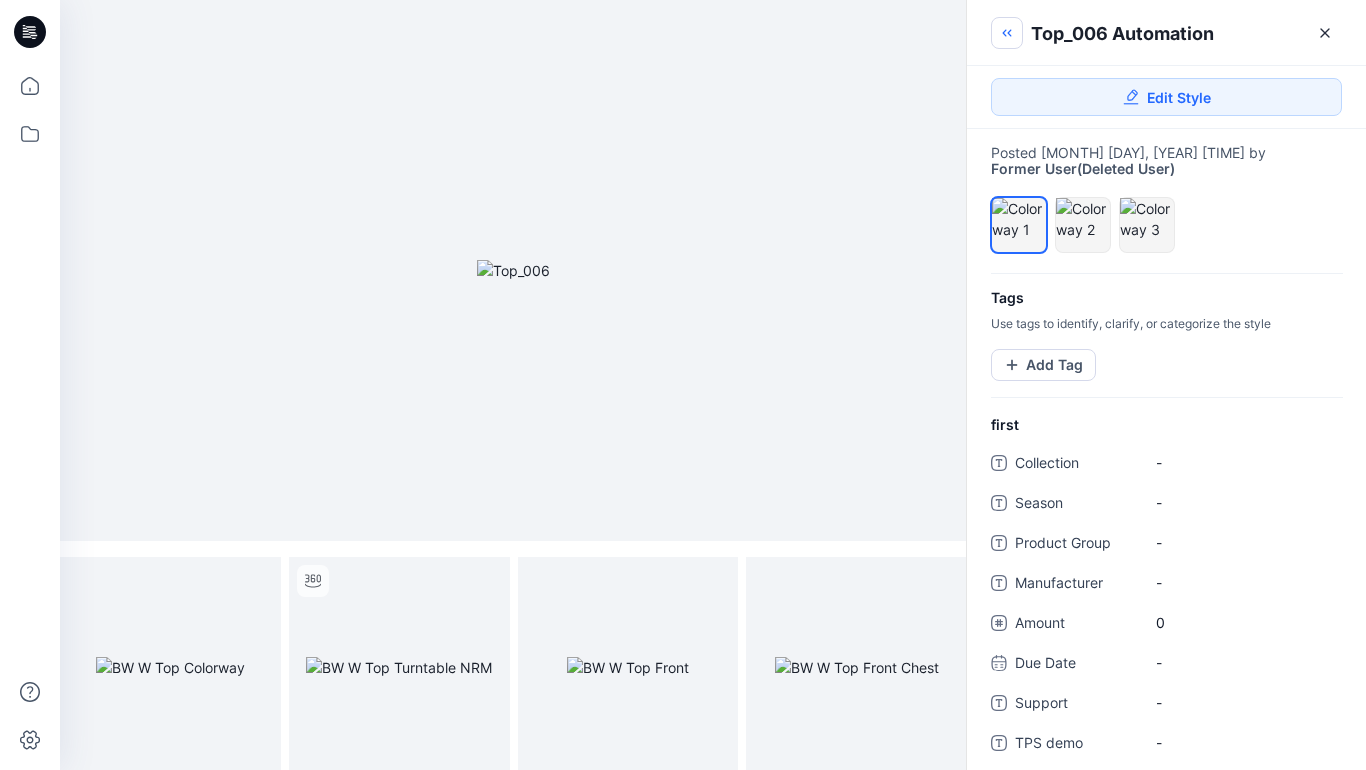 click 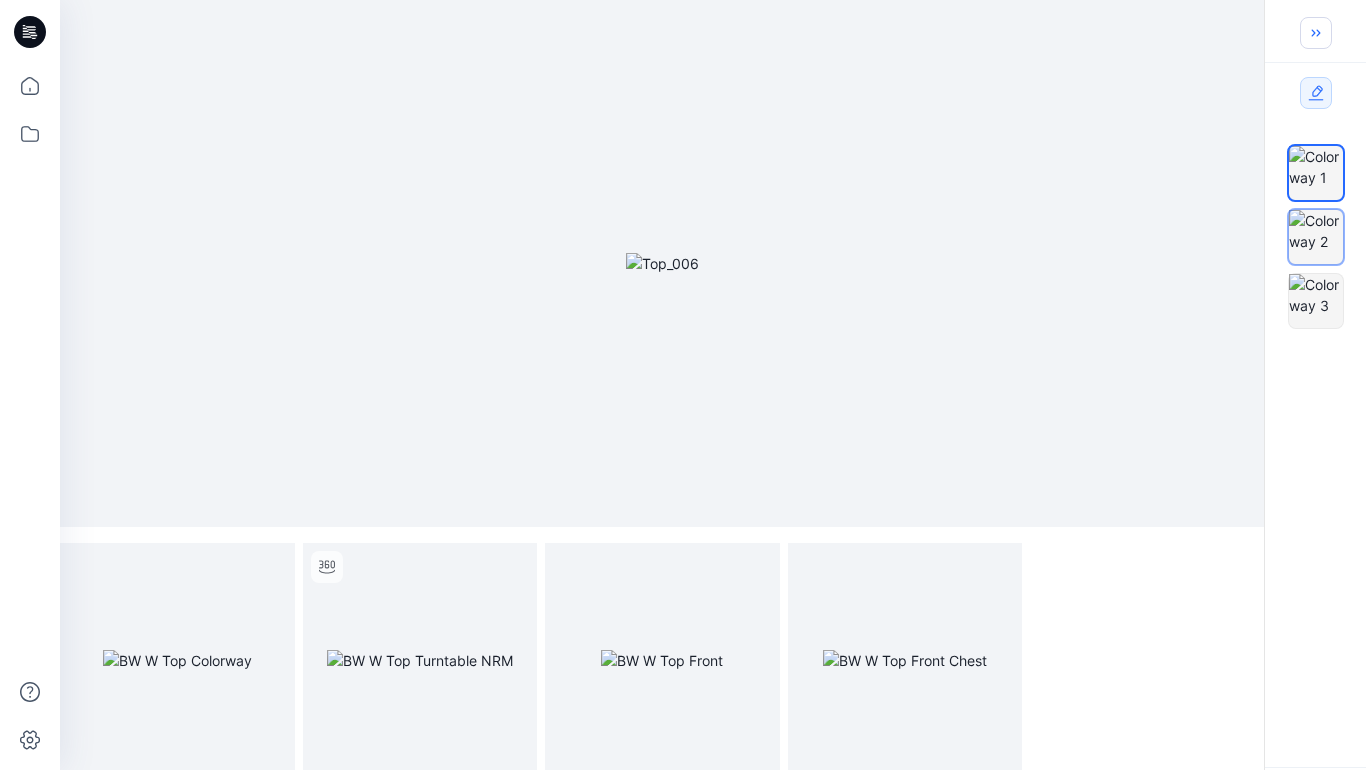 click at bounding box center (1316, 231) 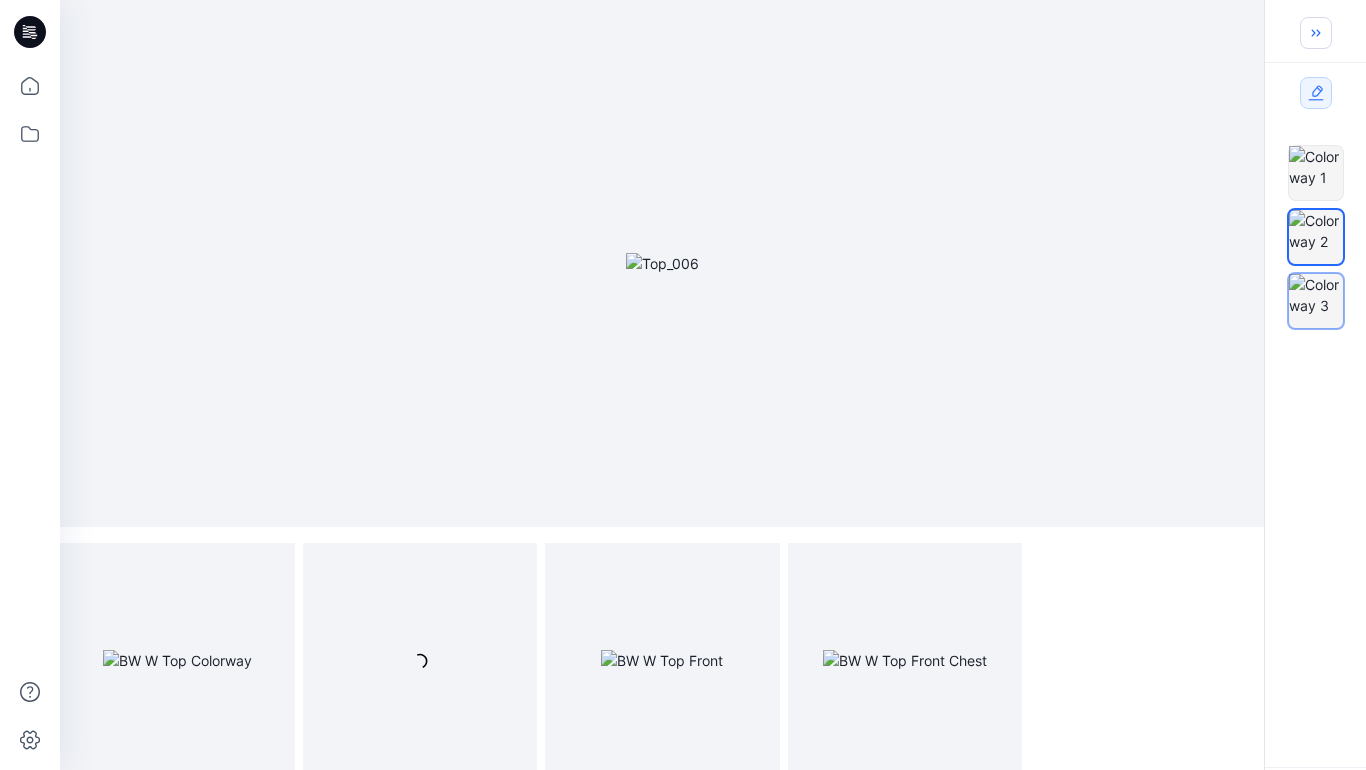 click at bounding box center [1316, 295] 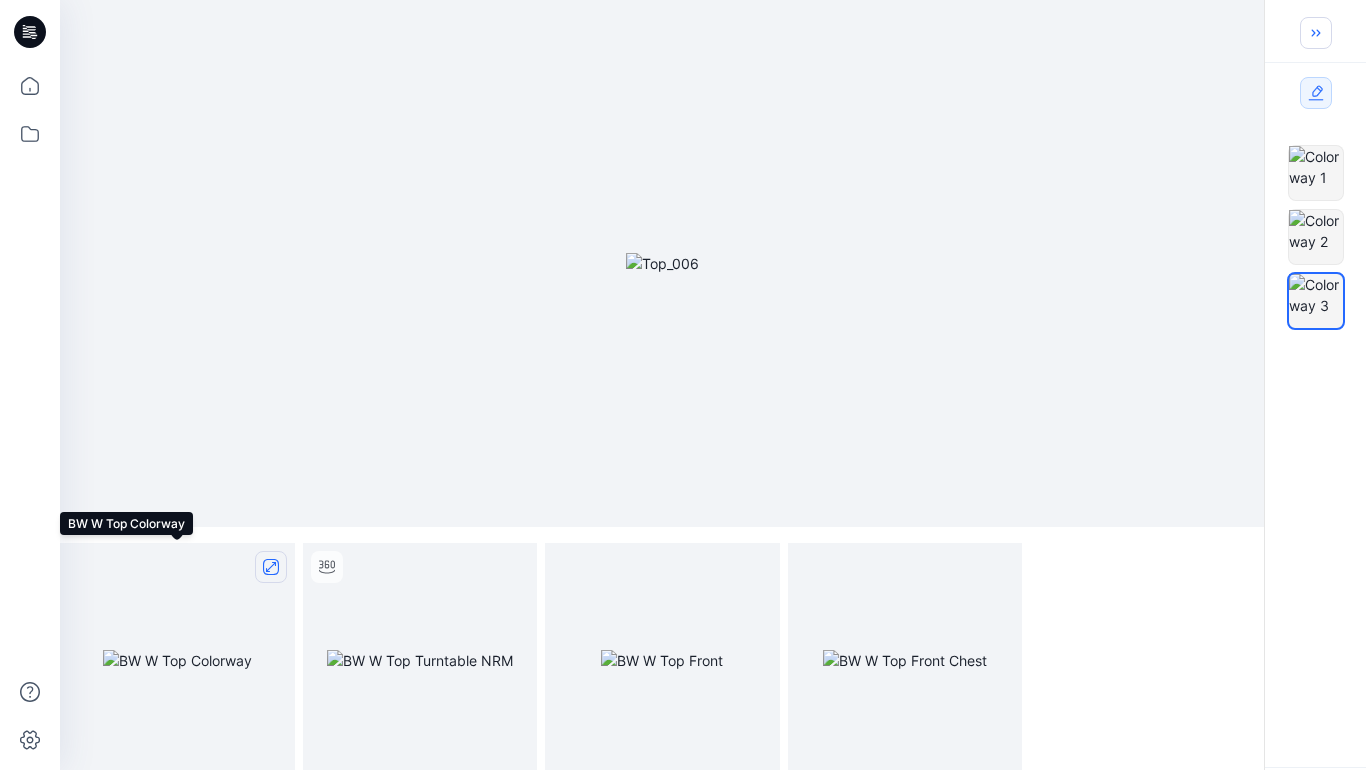 click 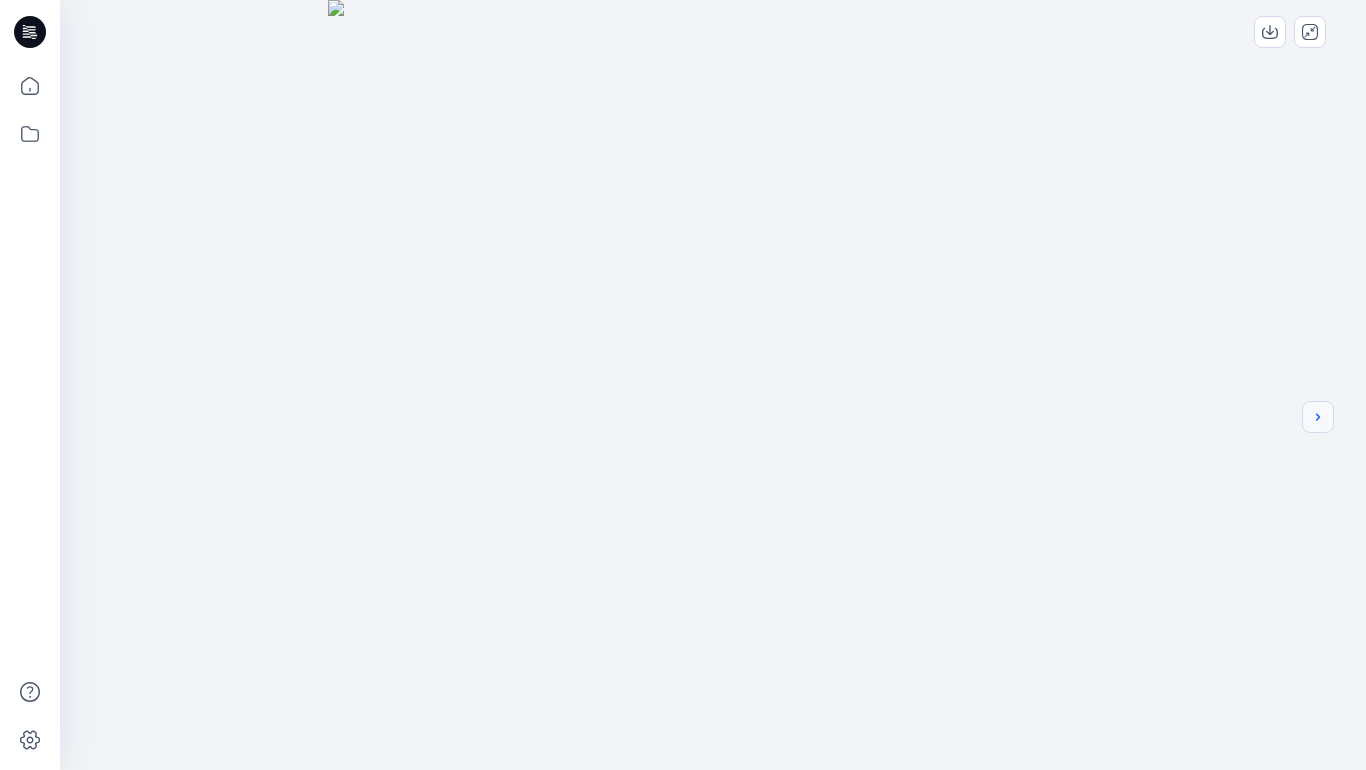 click 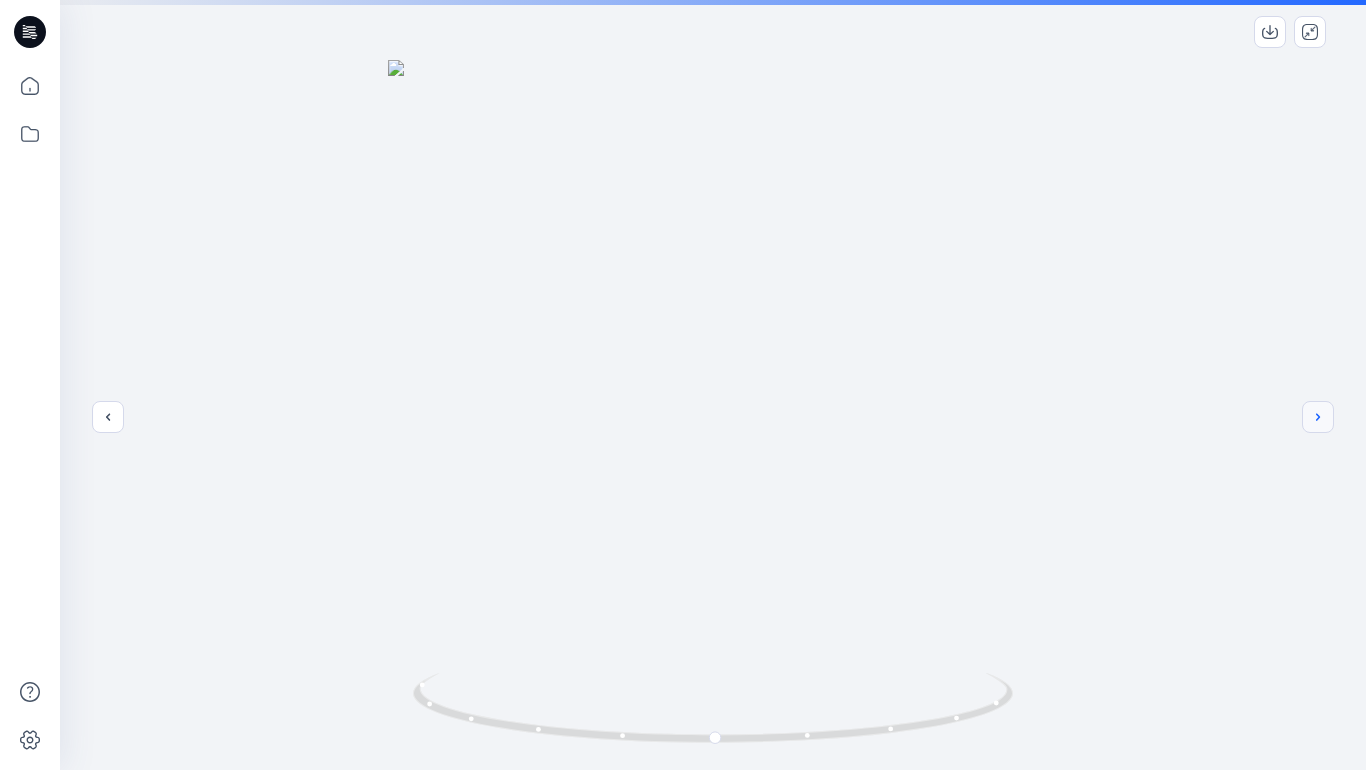 click 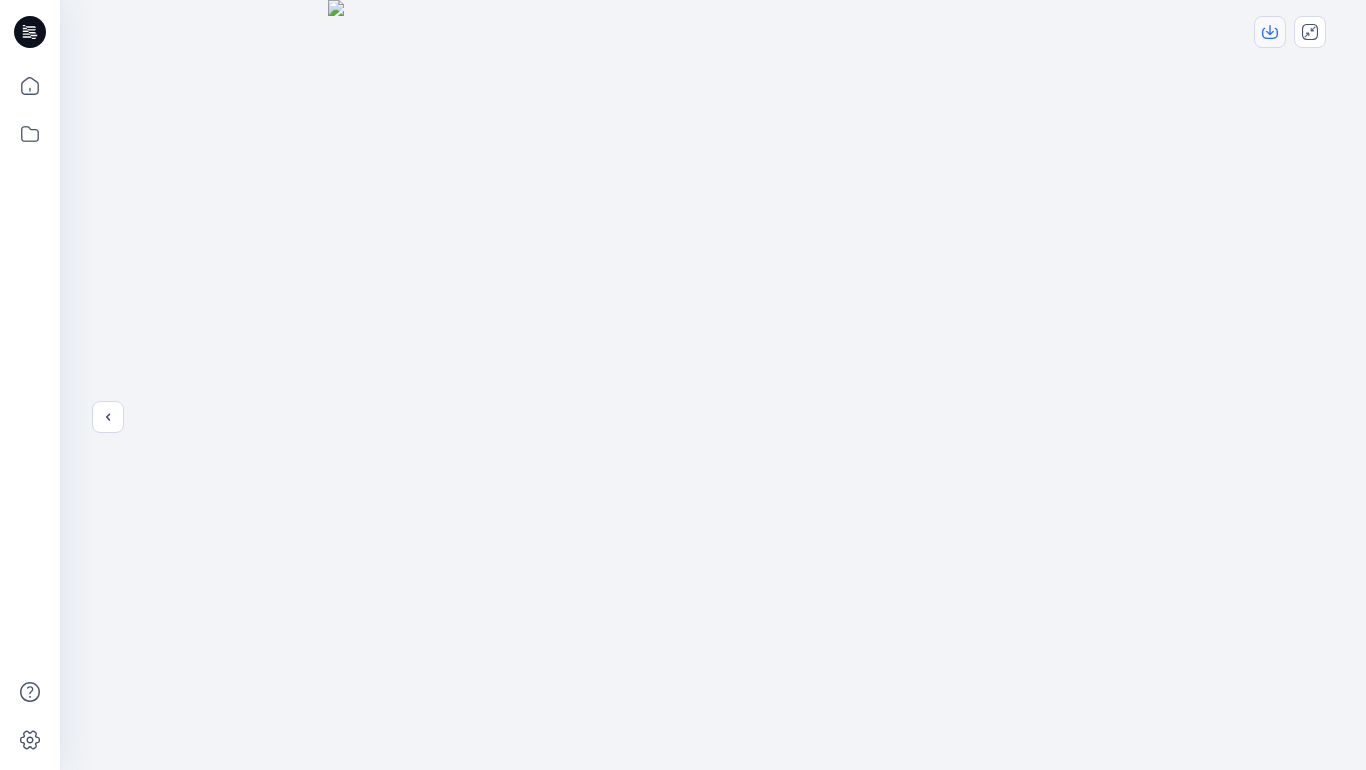 click 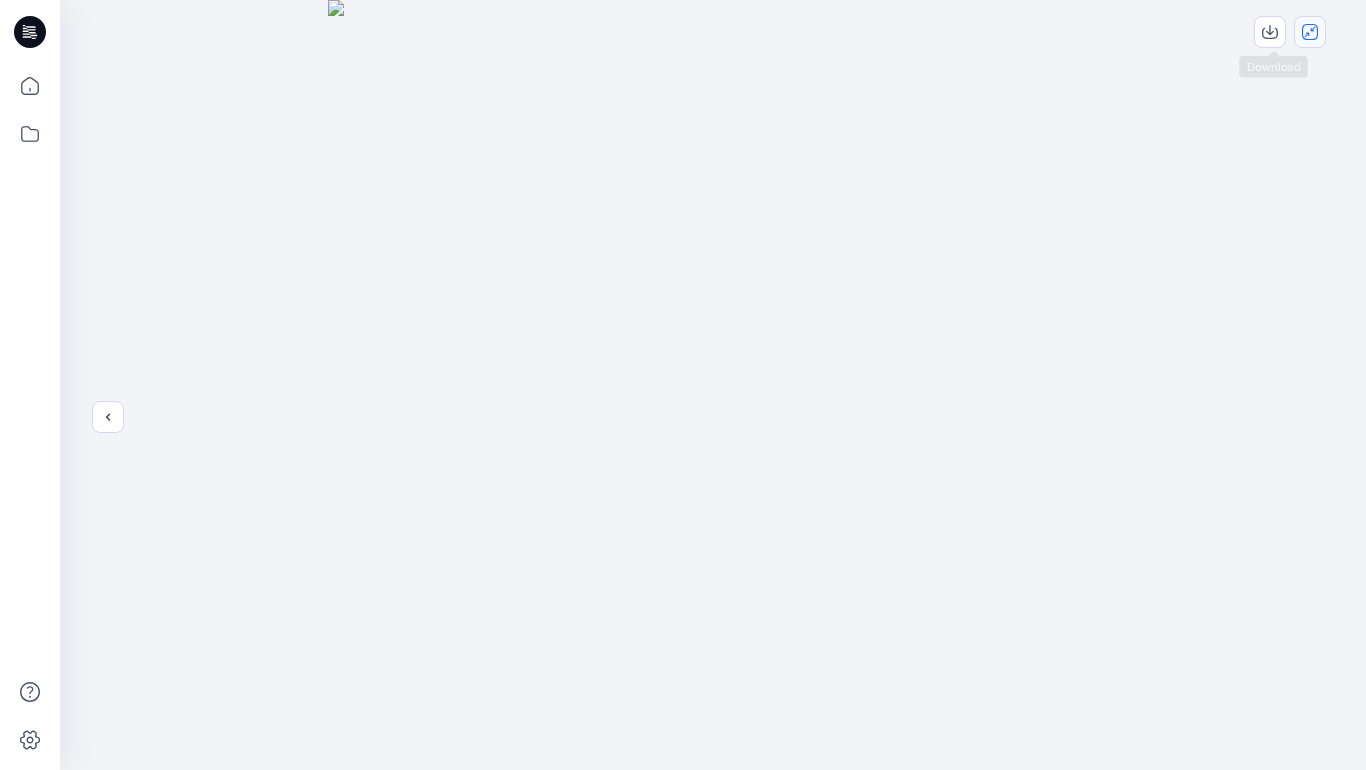 click 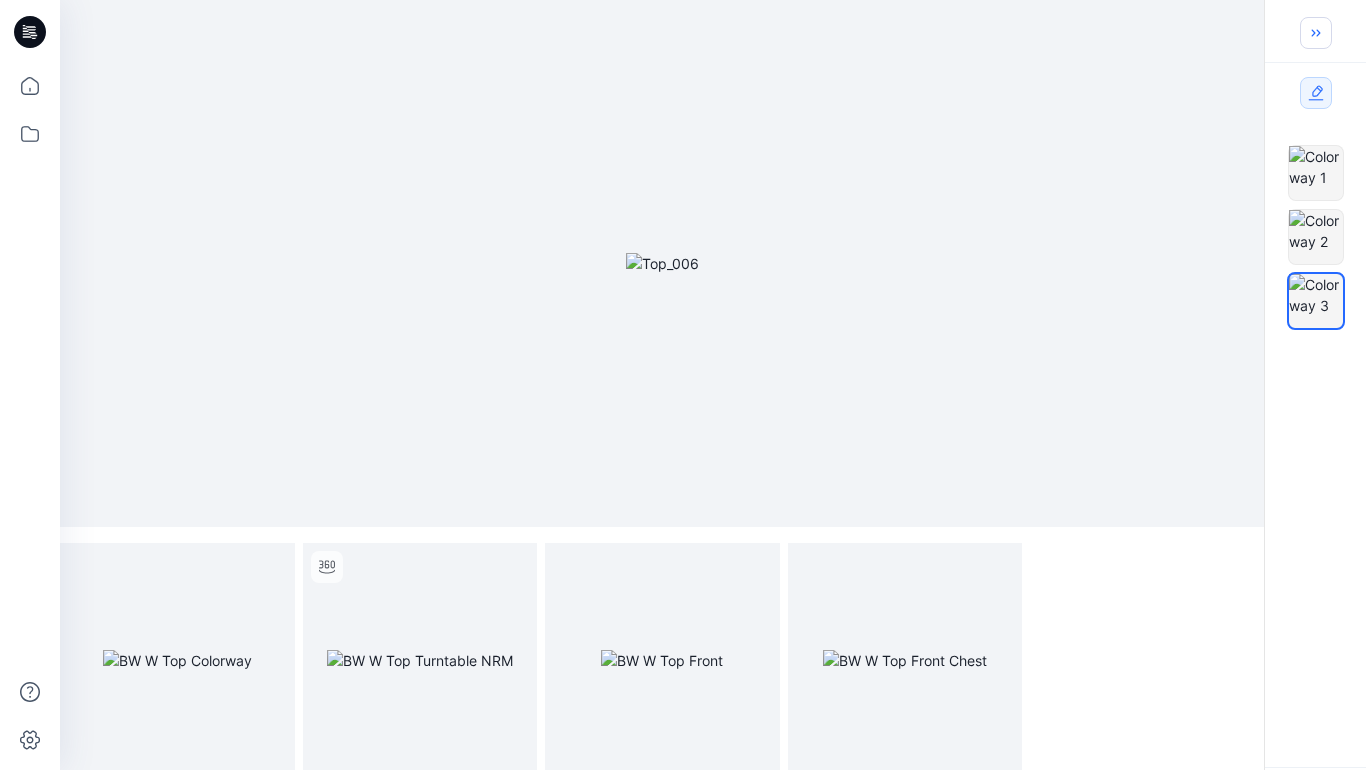 click 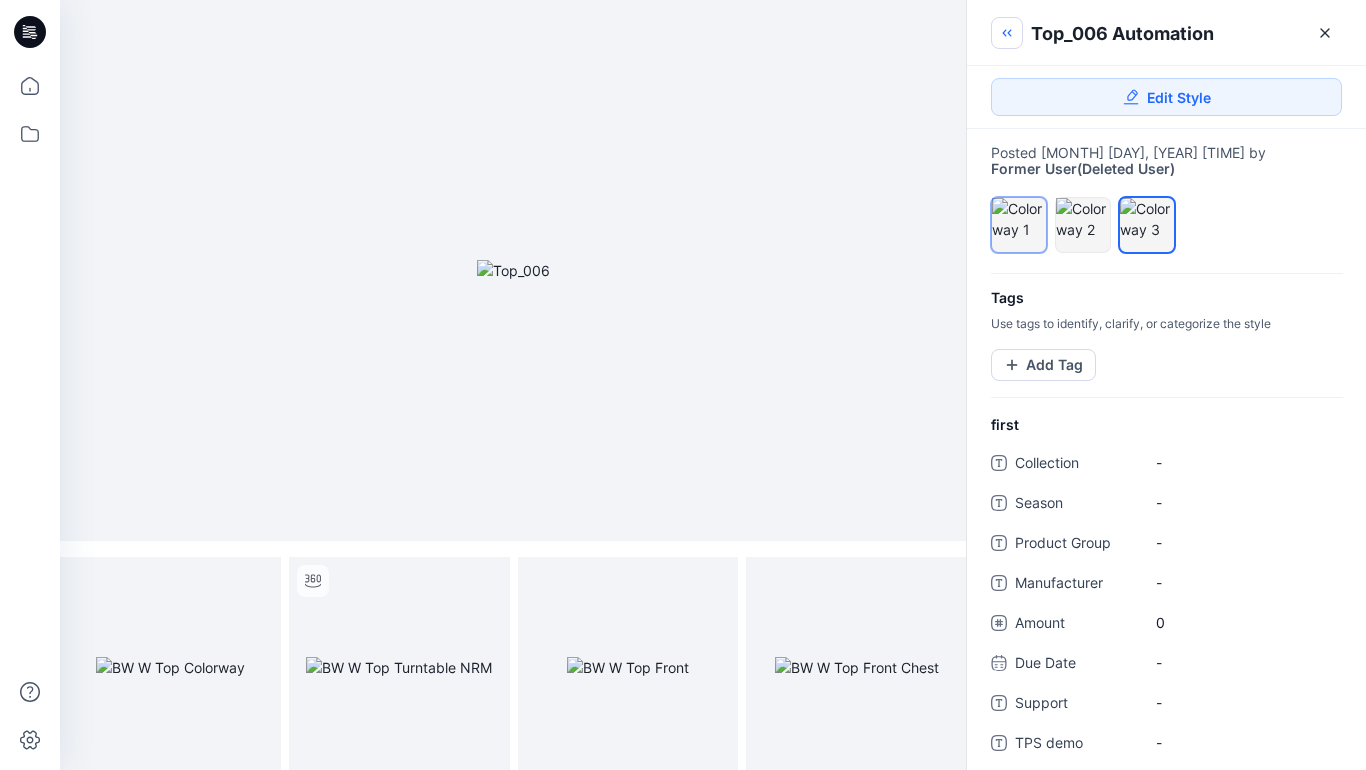 click at bounding box center [1019, 219] 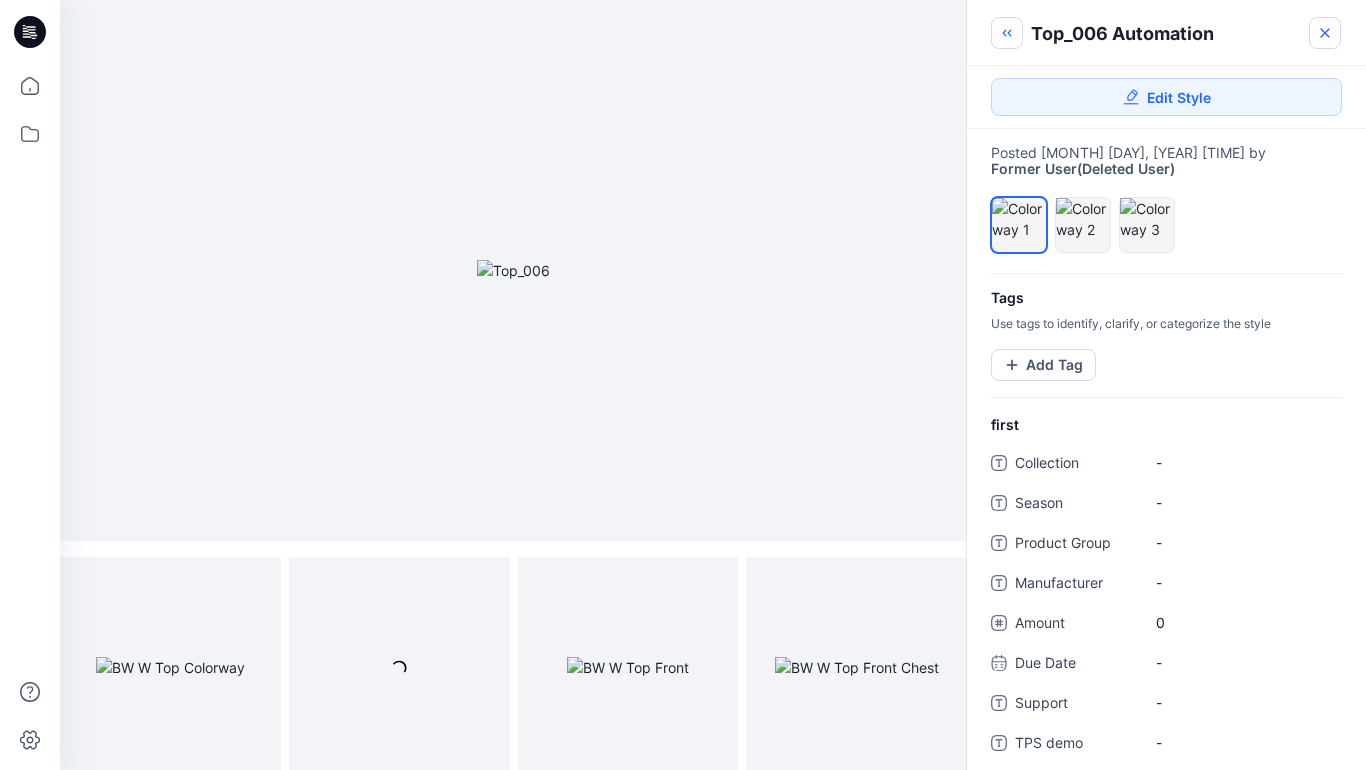 click 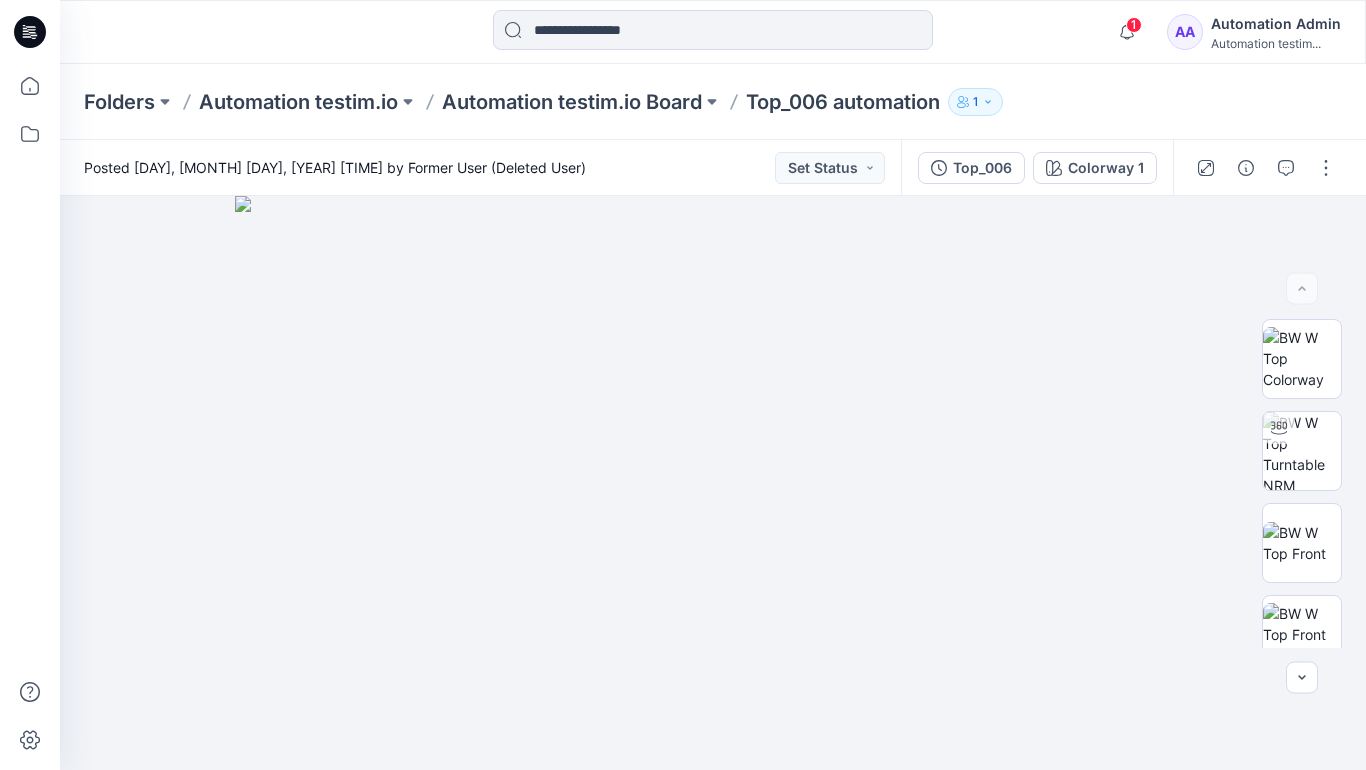 click on "Automation Admin" at bounding box center (1276, 24) 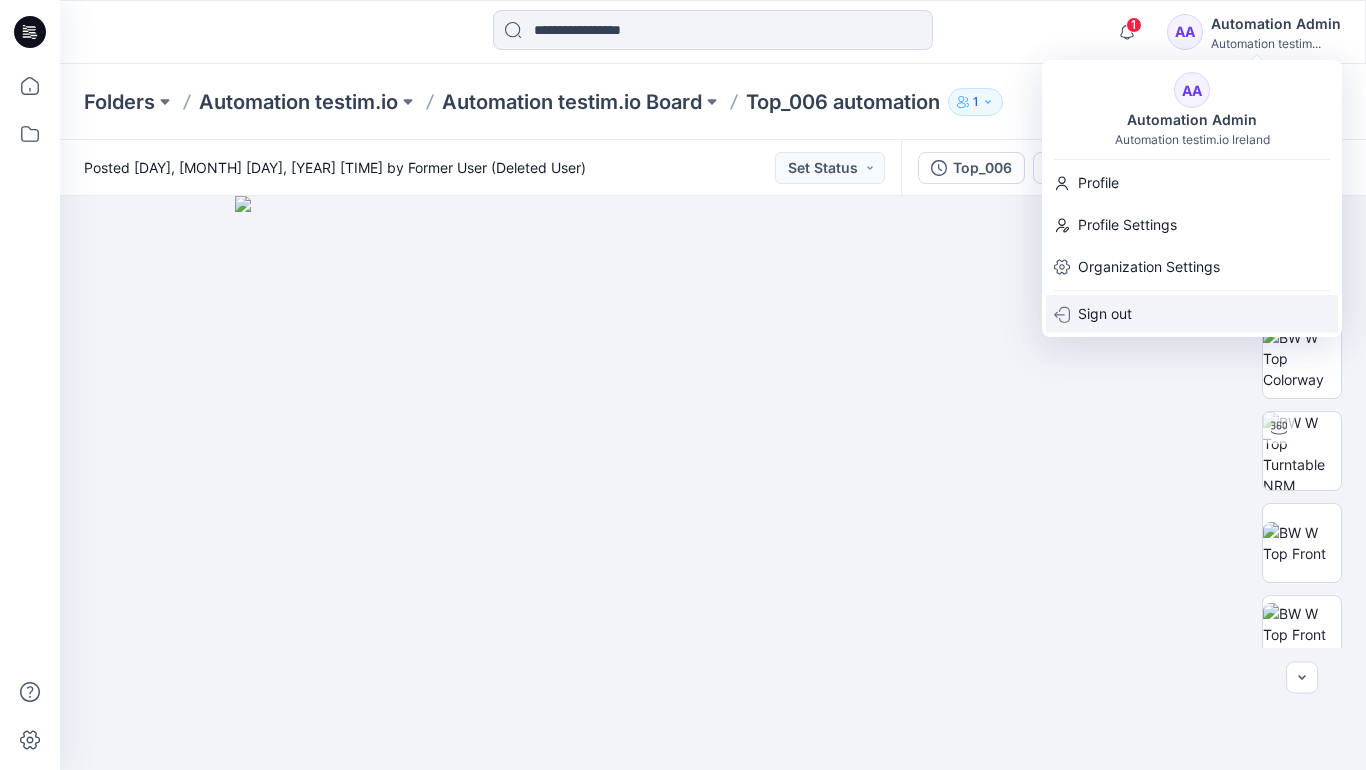 click on "Sign out" at bounding box center [1192, 314] 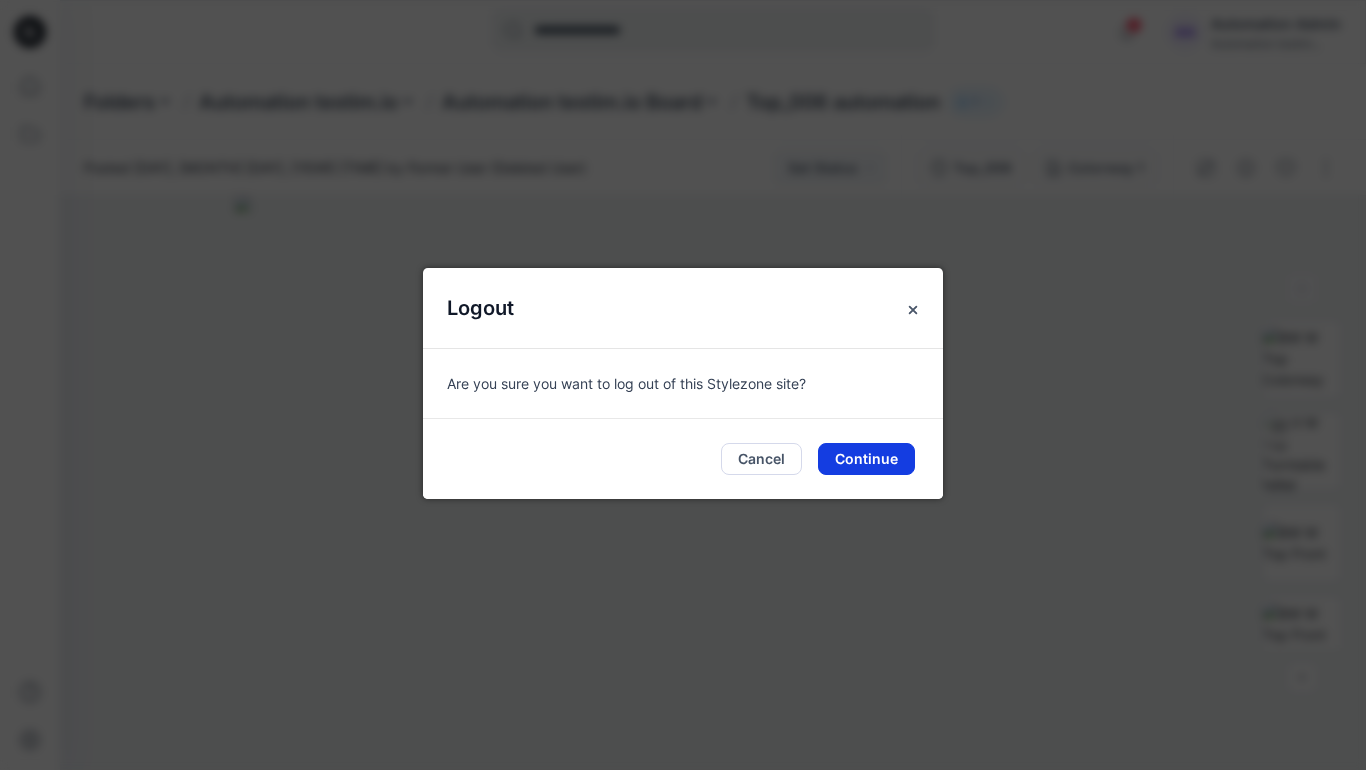 click on "Continue" at bounding box center [866, 459] 